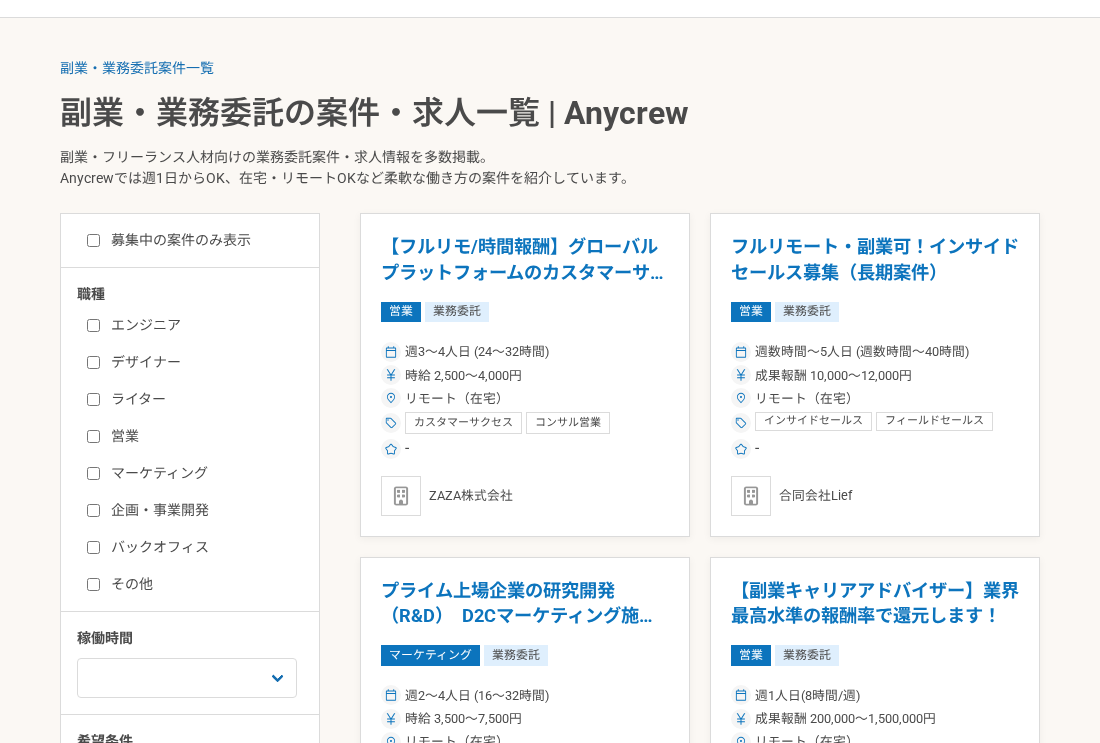 scroll, scrollTop: 0, scrollLeft: 0, axis: both 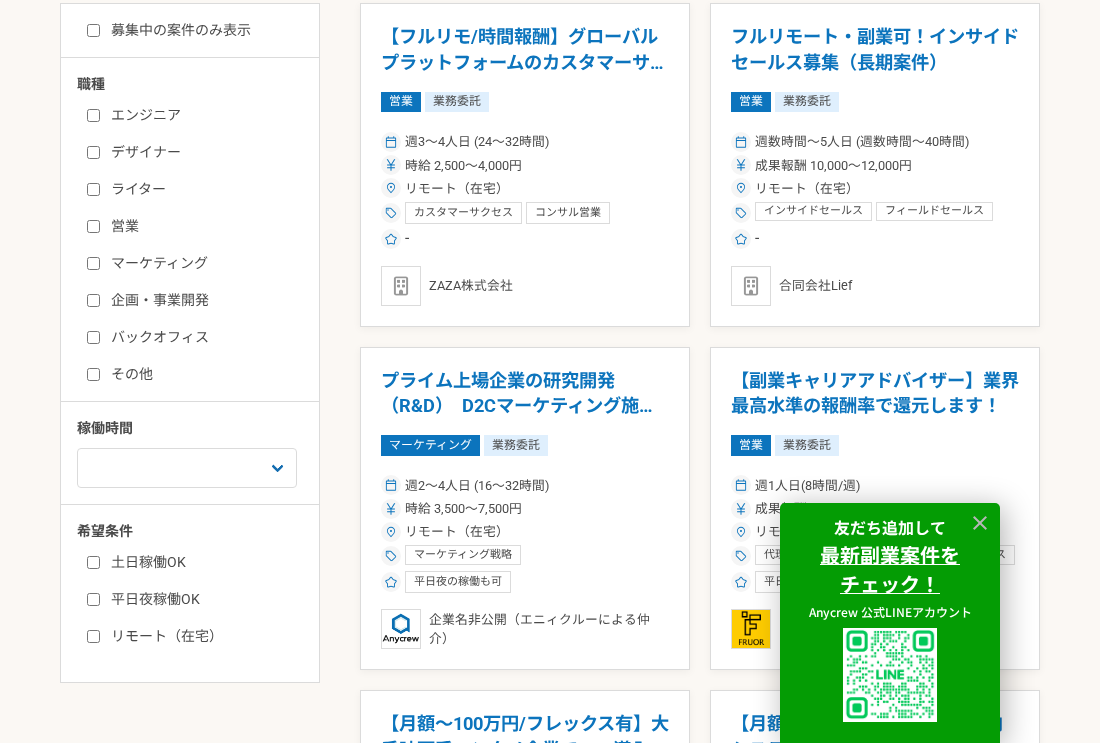 click on "バックオフィス" at bounding box center (93, 337) 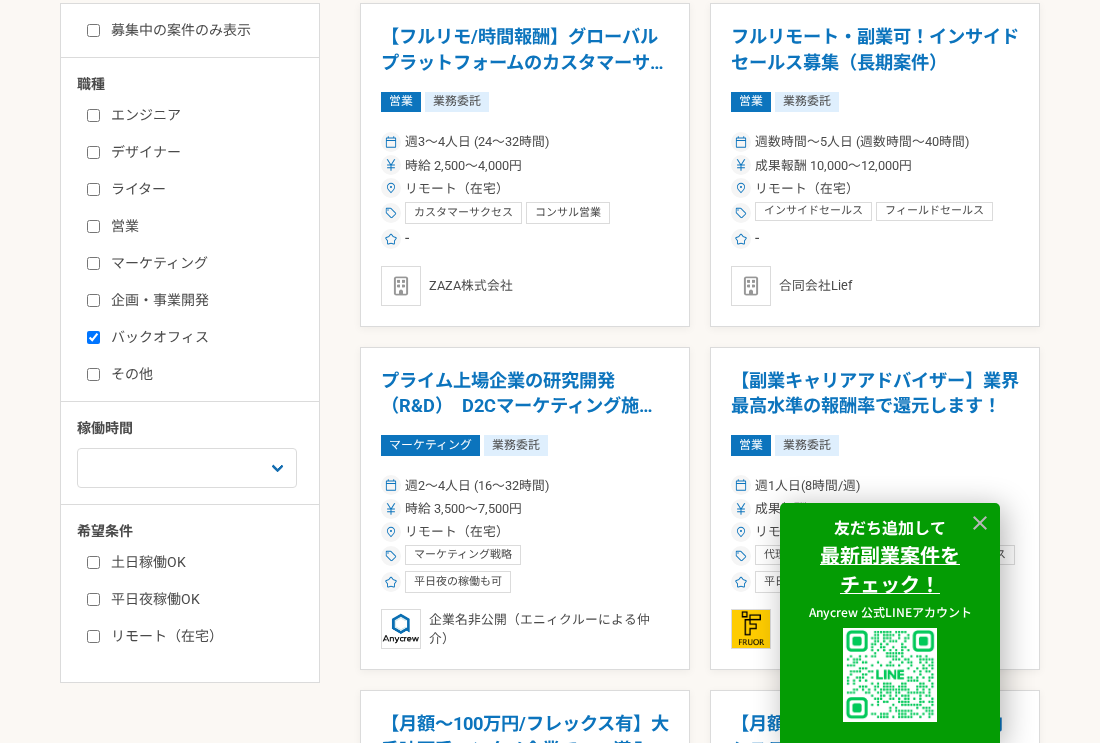 checkbox on "true" 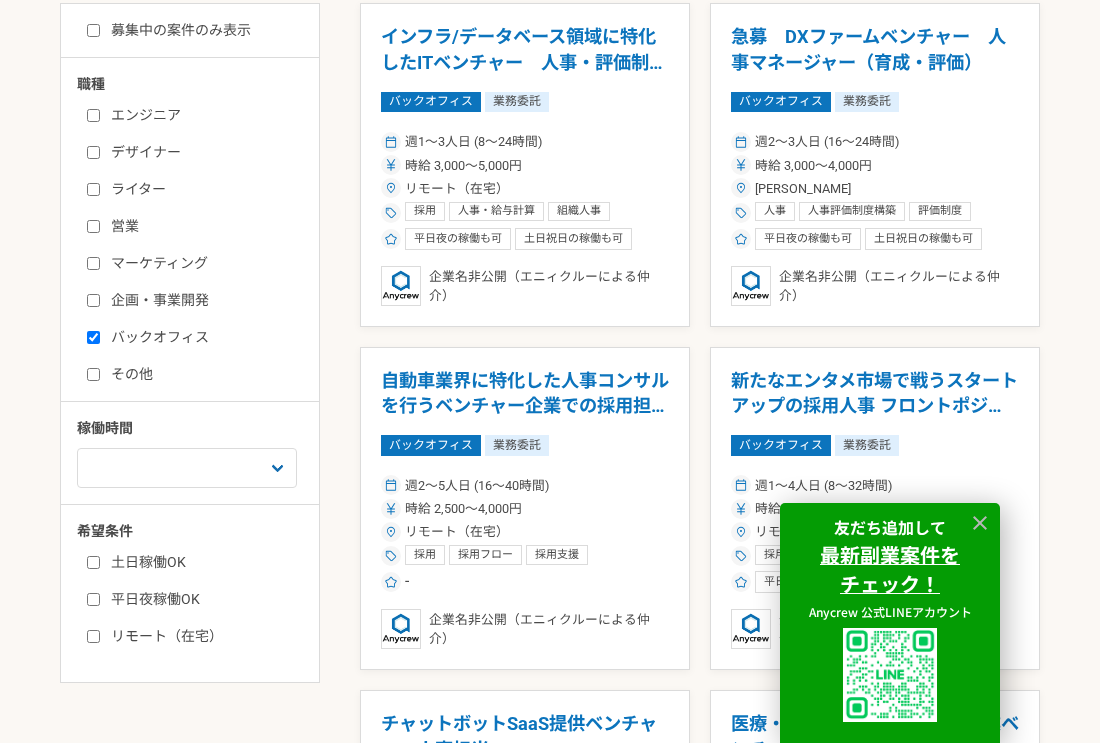 click on "その他" at bounding box center (93, 374) 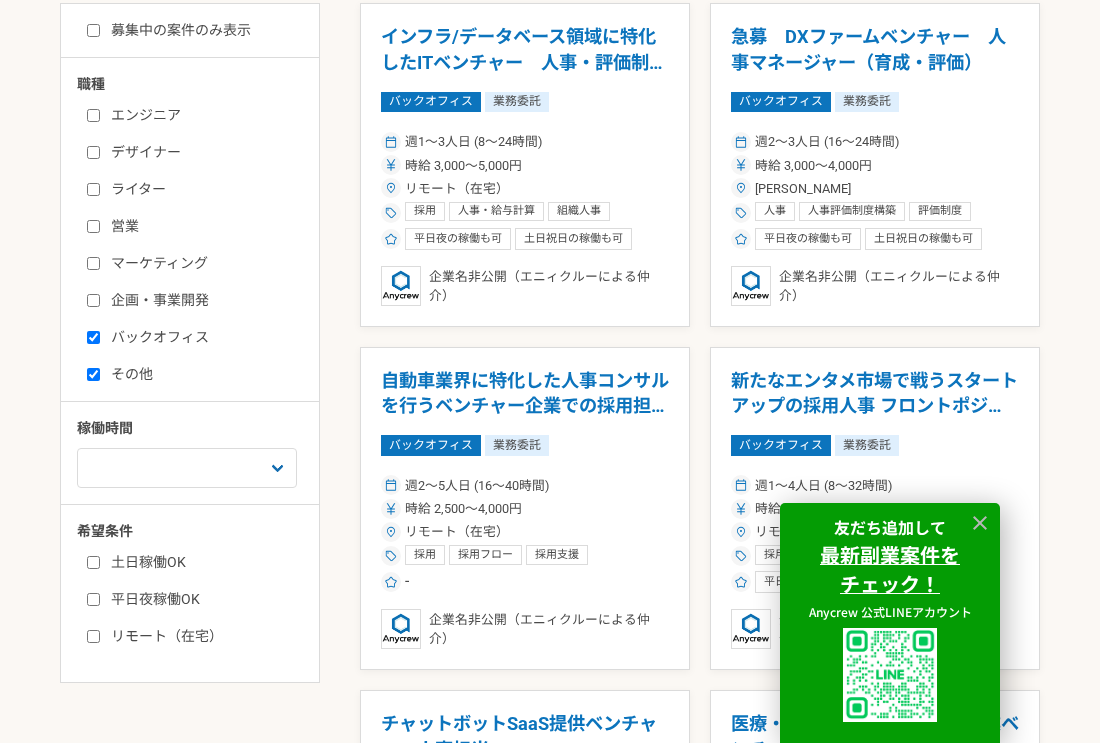 checkbox on "true" 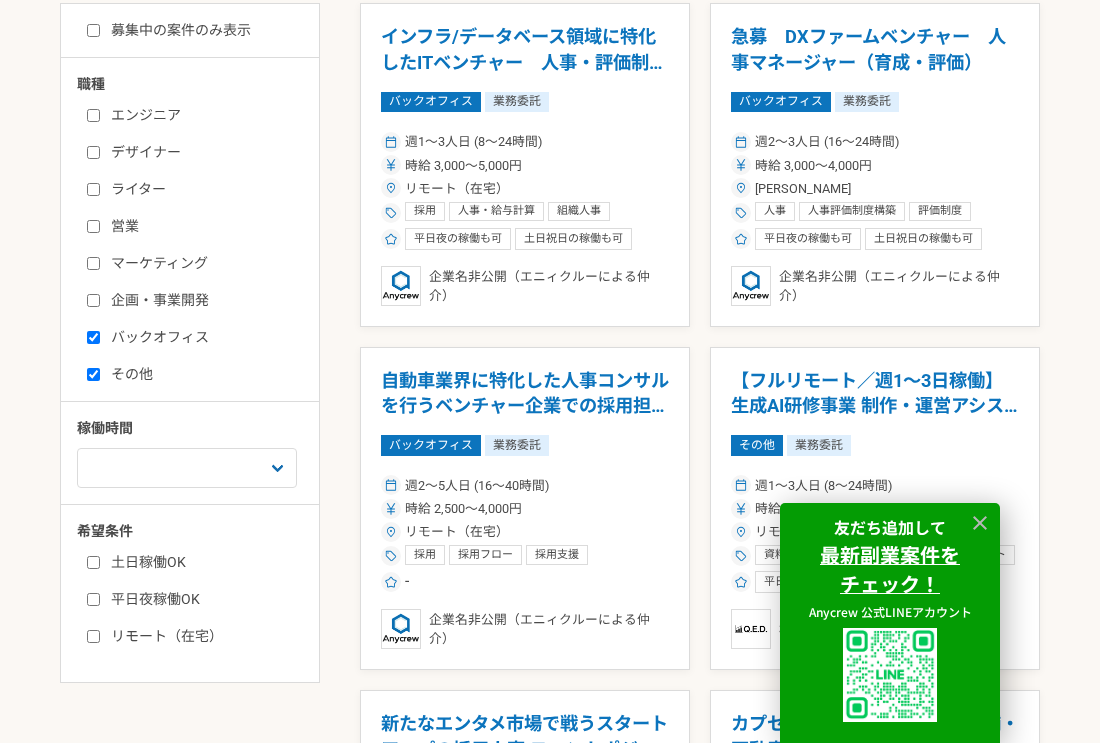 click on "リモート（在宅）" at bounding box center [93, 636] 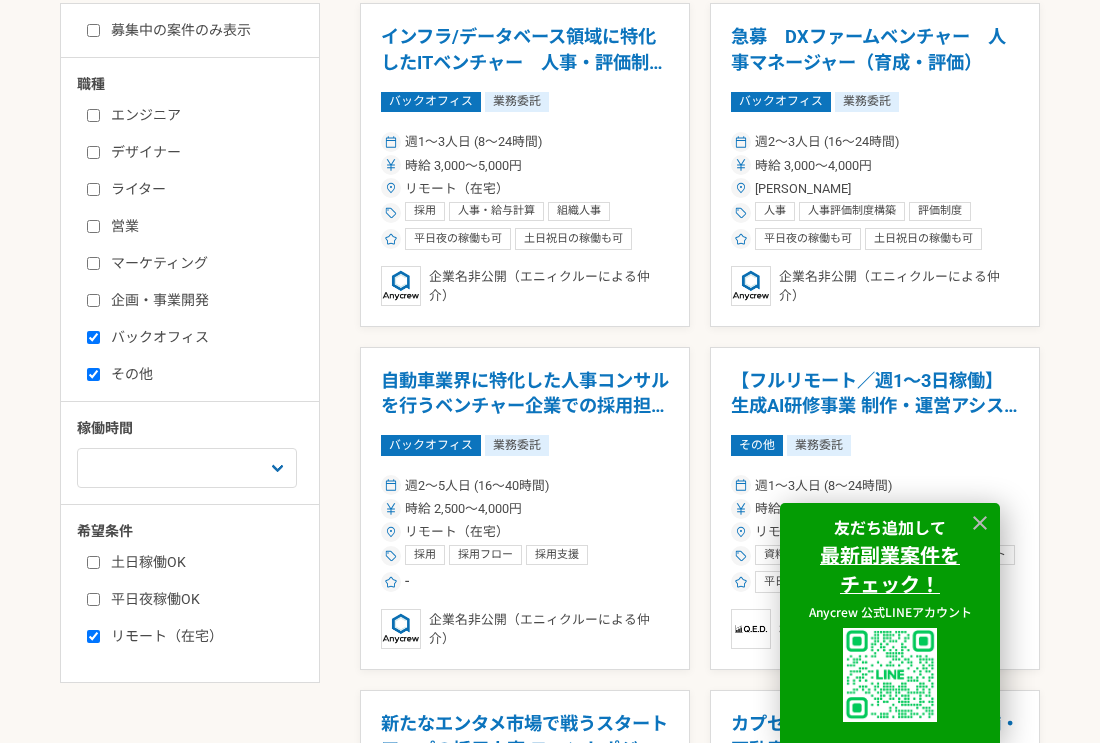 checkbox on "true" 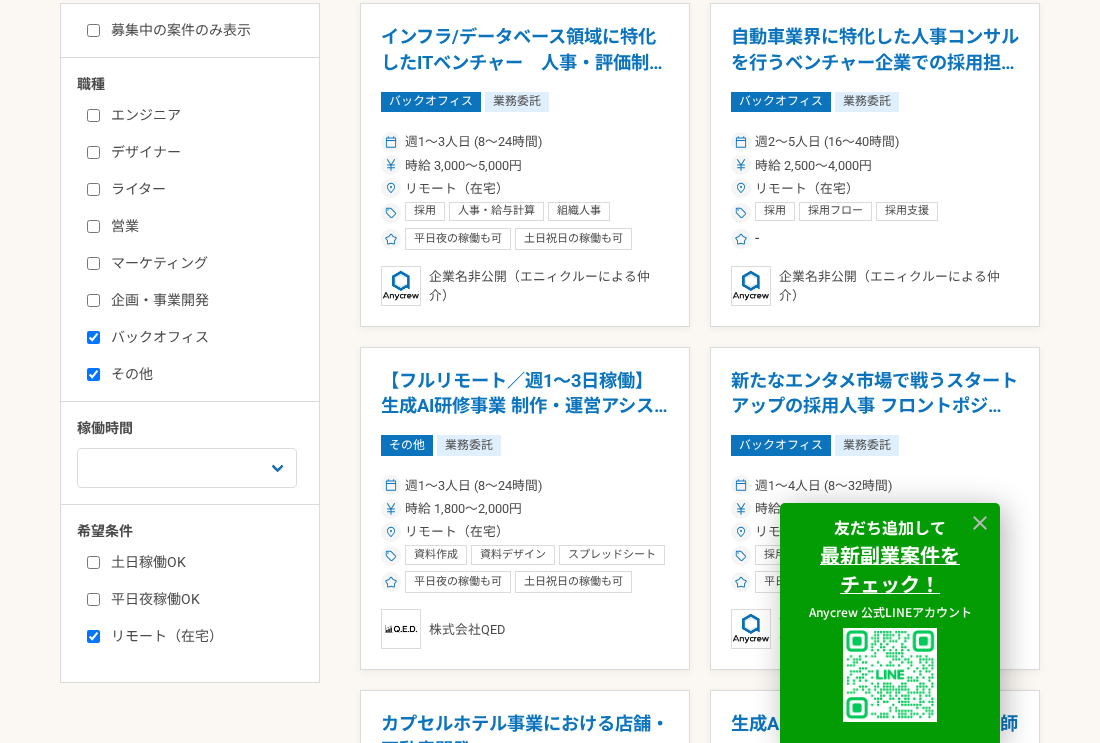 click on "平日夜稼働OK" at bounding box center [93, 599] 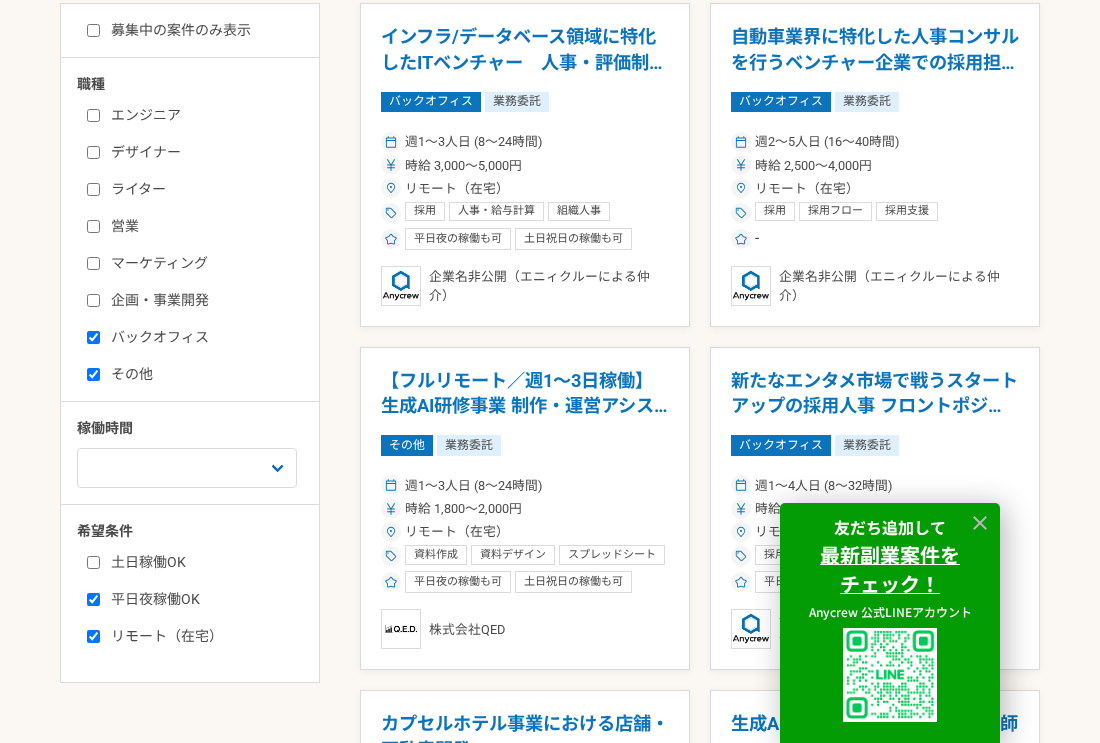 checkbox on "true" 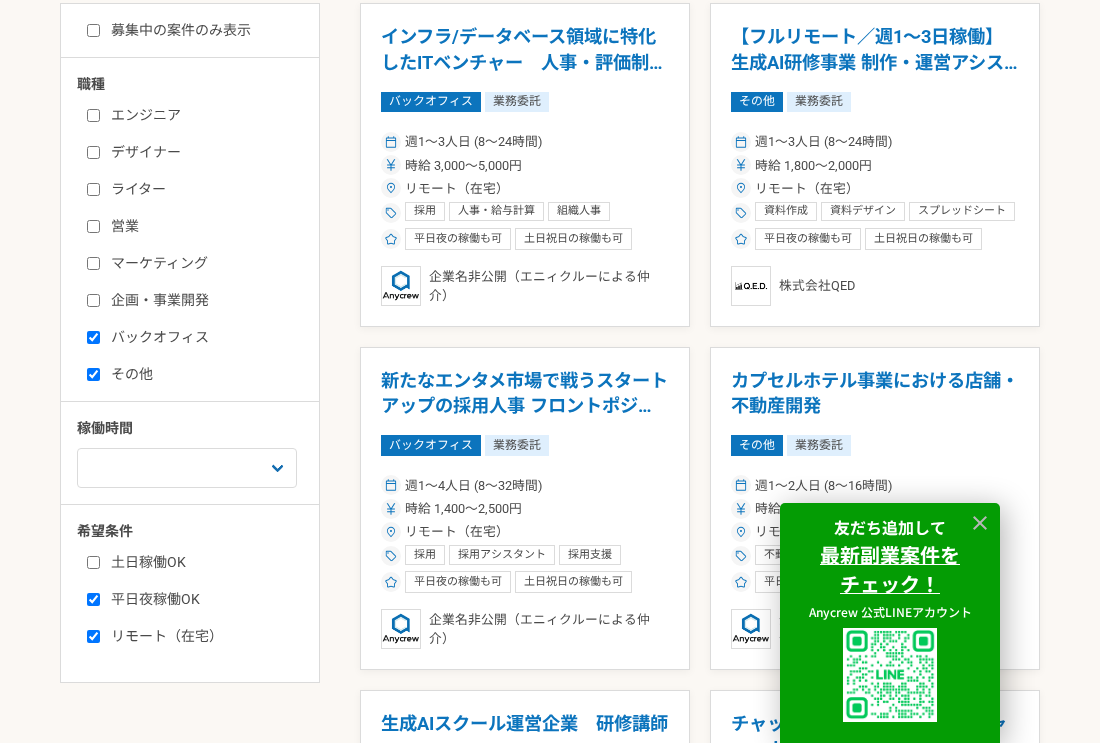 click on "土日稼働OK" at bounding box center (93, 562) 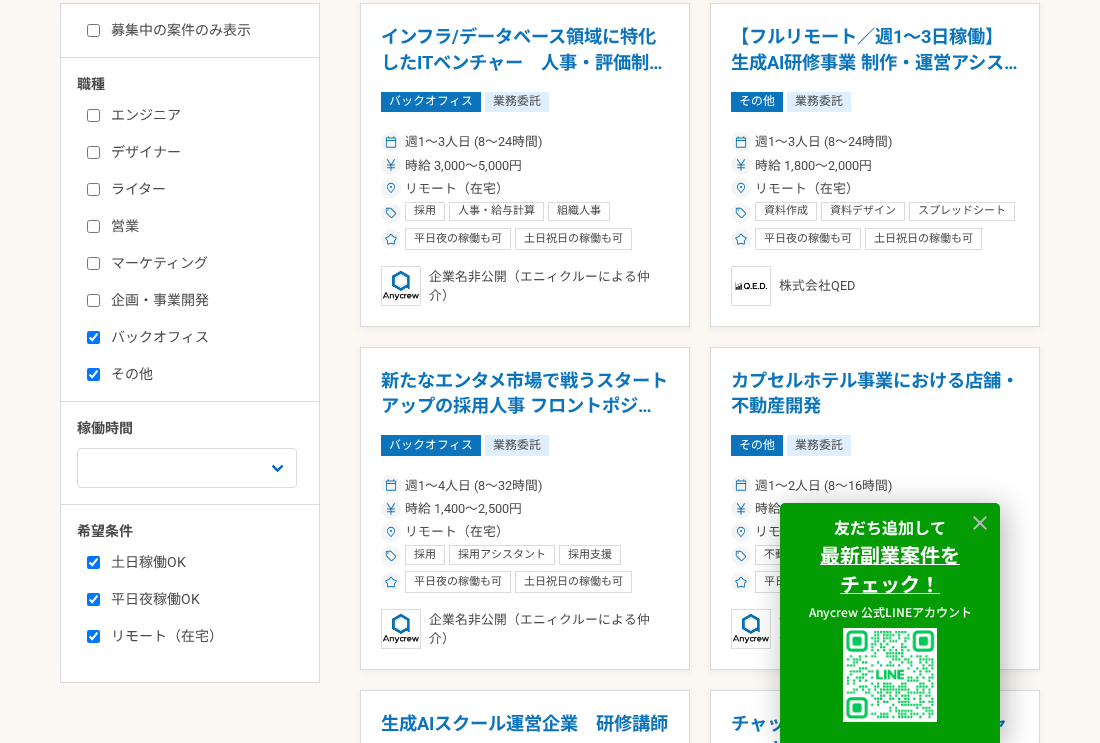 checkbox on "true" 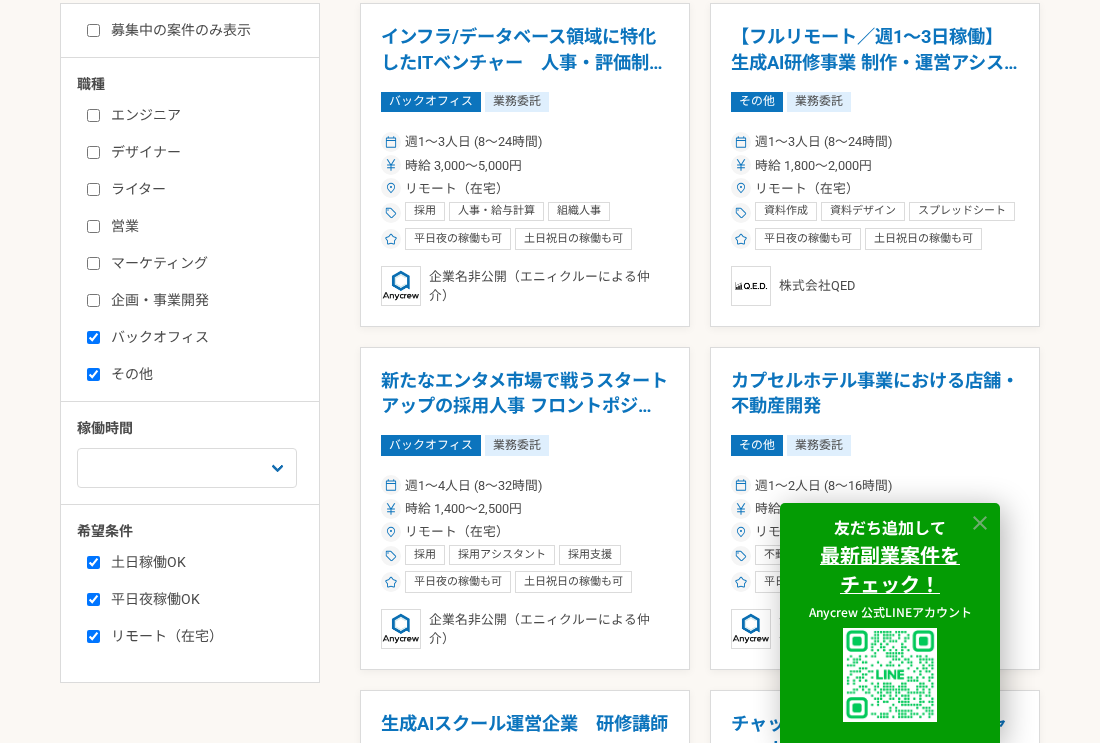 click 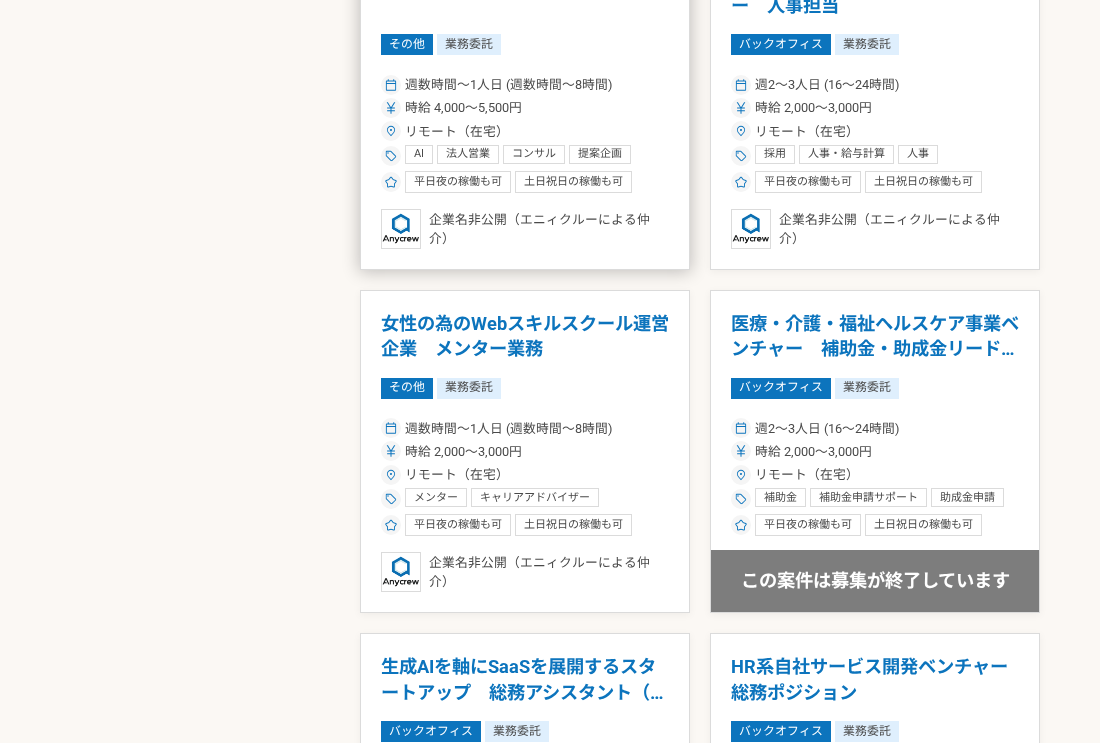 scroll, scrollTop: 1279, scrollLeft: 0, axis: vertical 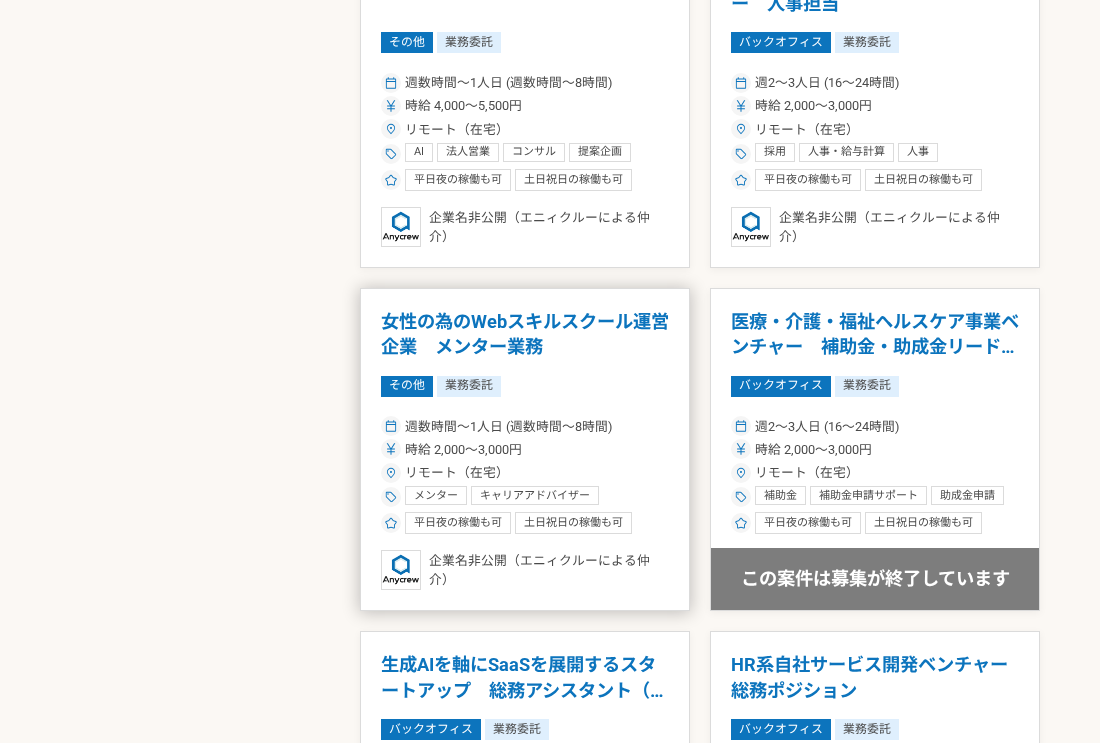 click on "女性の為のWebスキルスクール運営企業　メンター業務" at bounding box center (525, 334) 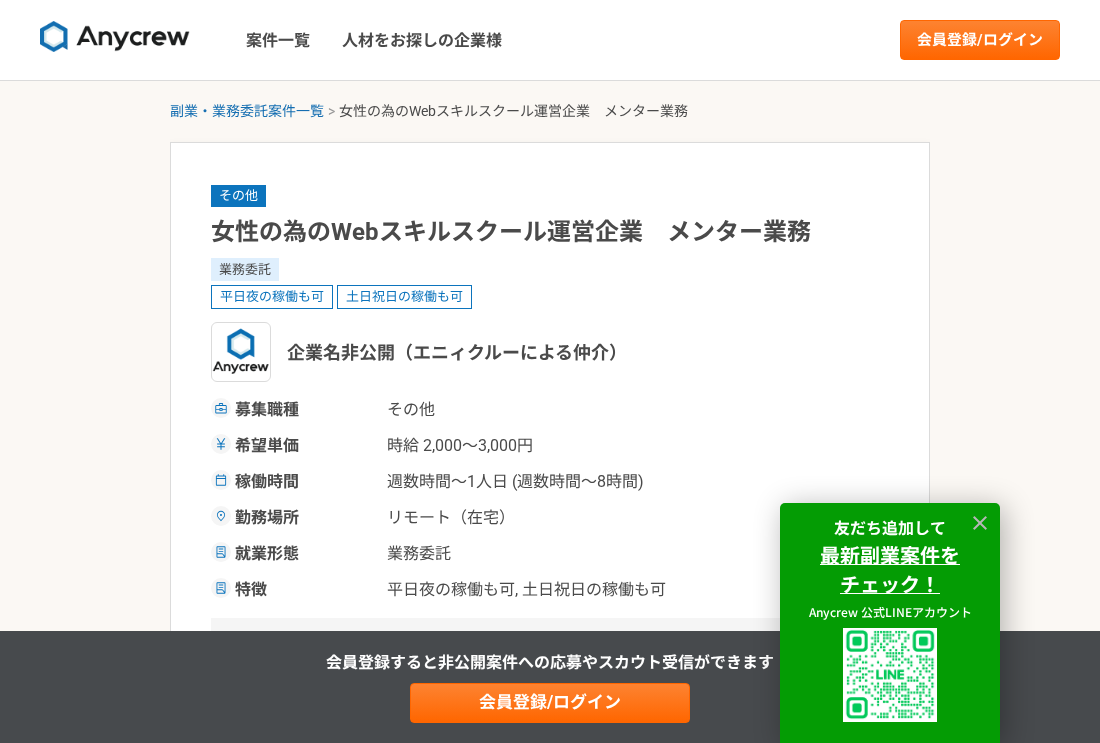 scroll, scrollTop: 0, scrollLeft: 0, axis: both 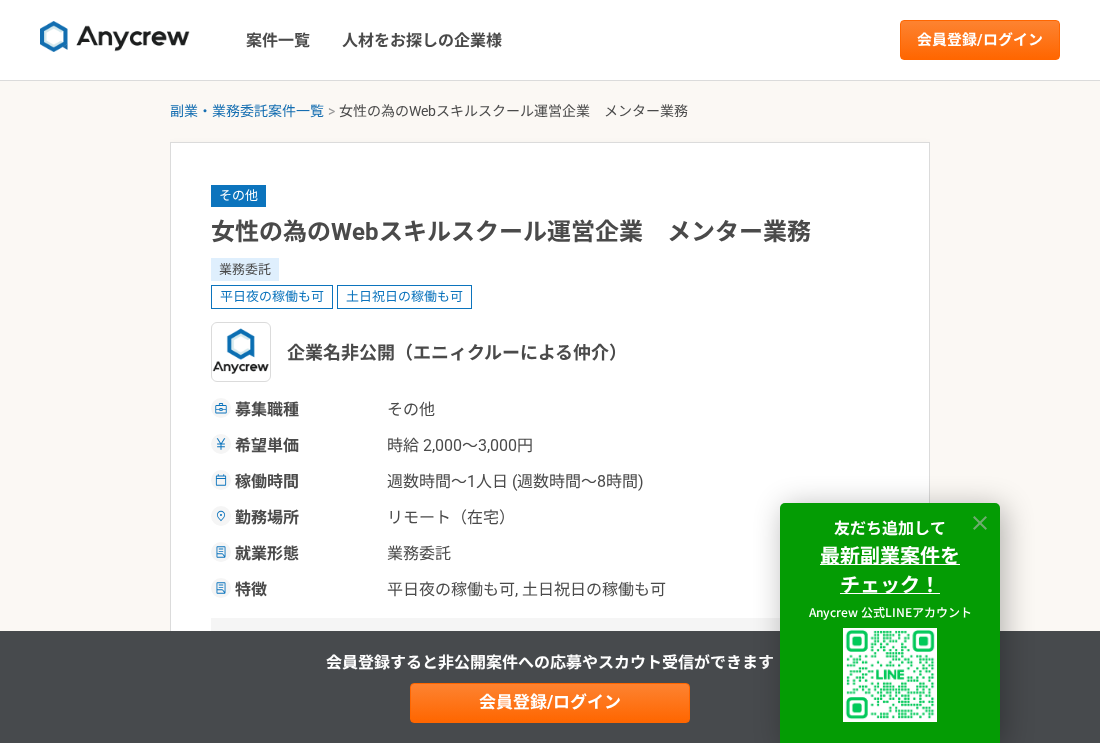 click 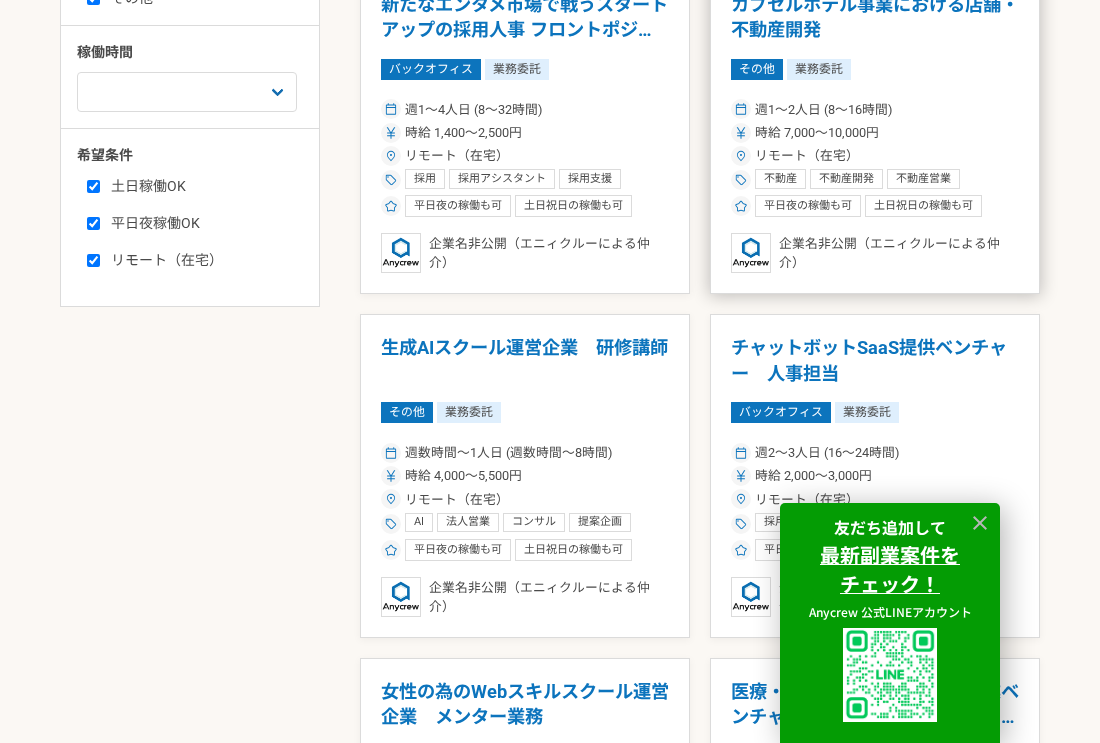 scroll, scrollTop: 854, scrollLeft: 0, axis: vertical 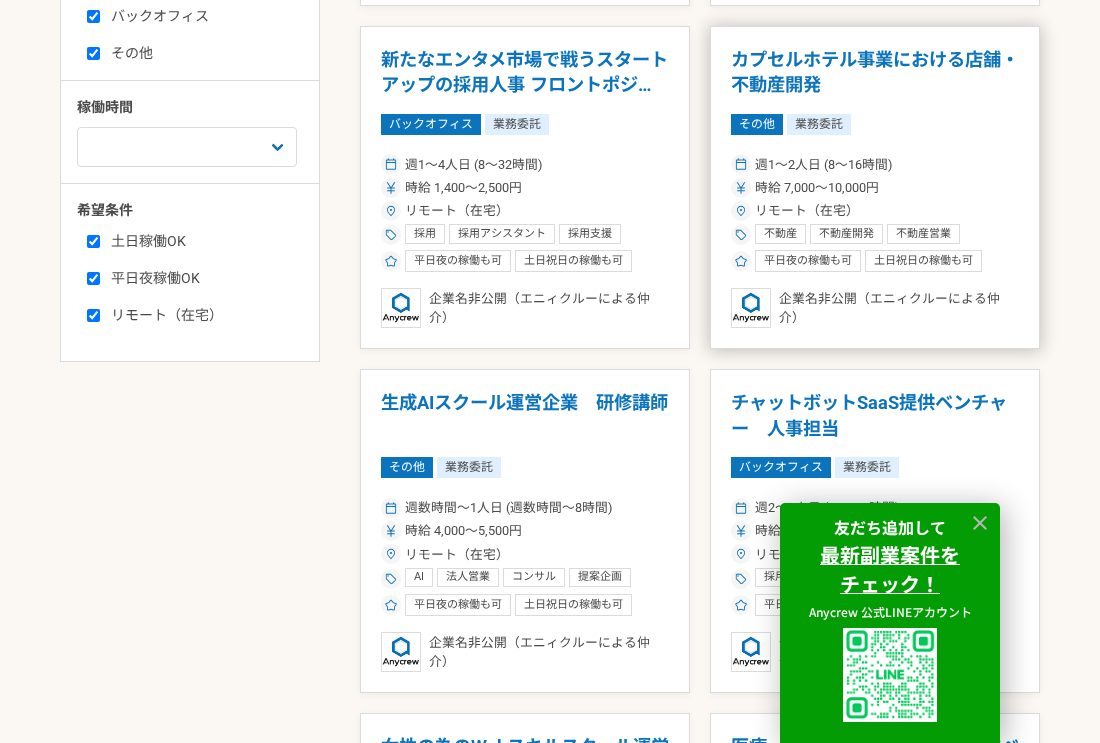 click on "カプセルホテル事業における店舗・不動産開発" at bounding box center [875, 72] 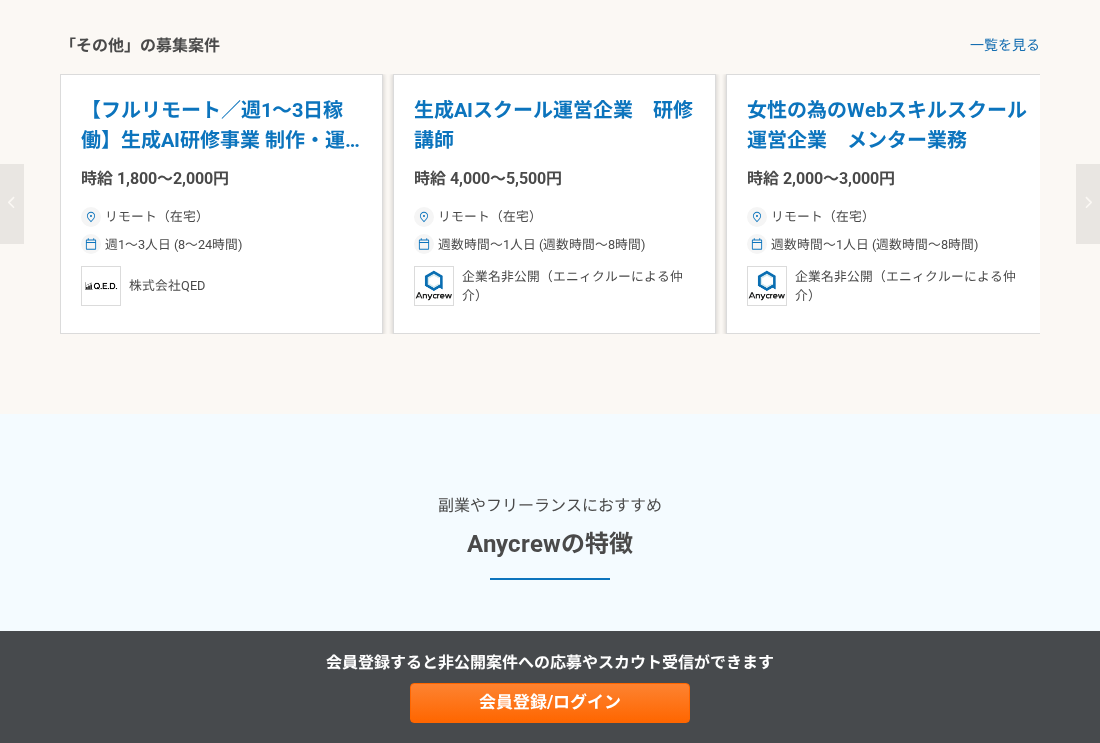 scroll, scrollTop: 2778, scrollLeft: 0, axis: vertical 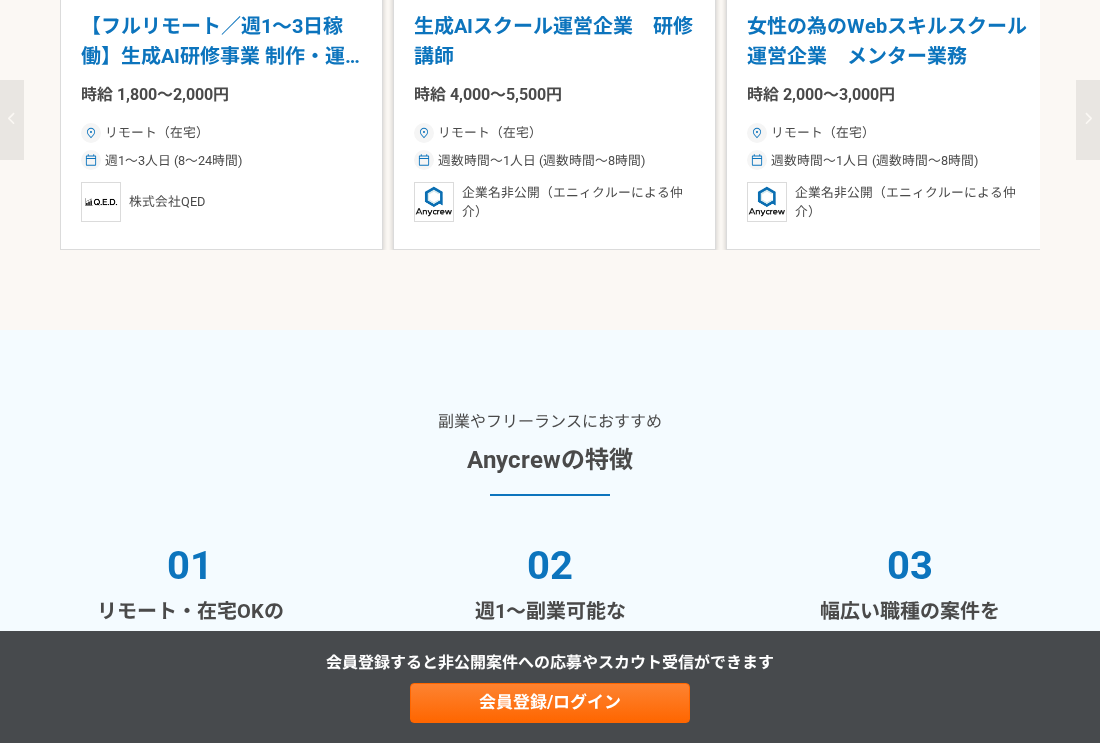 click on "【フルリモート／週1～3日稼働】生成AI研修事業 制作・運営アシスタント" at bounding box center (221, 41) 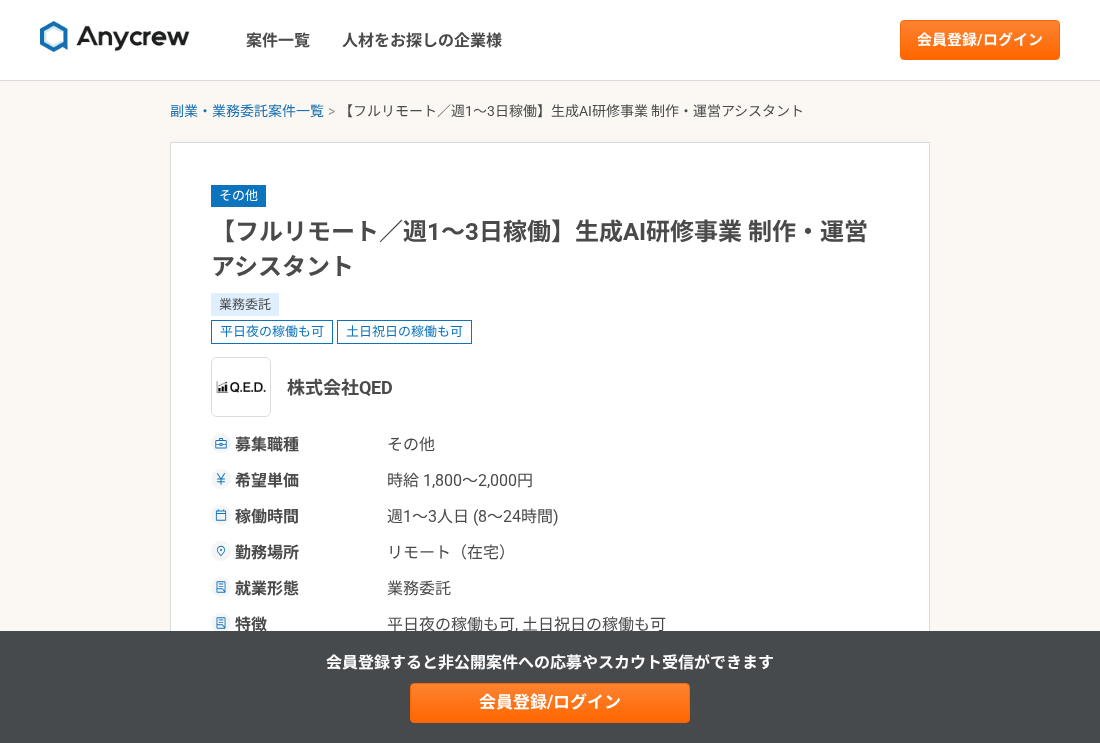scroll, scrollTop: 0, scrollLeft: 0, axis: both 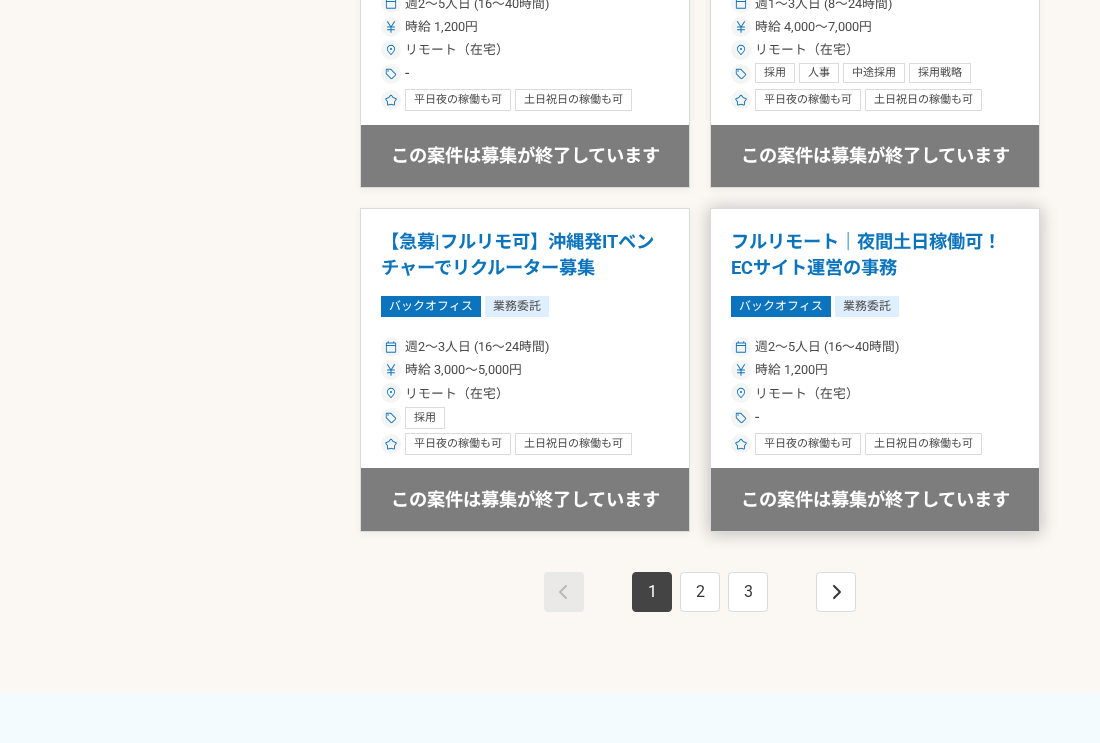 click on "フルリモート｜夜間土日稼働可！ECサイト運営の事務" at bounding box center [875, 254] 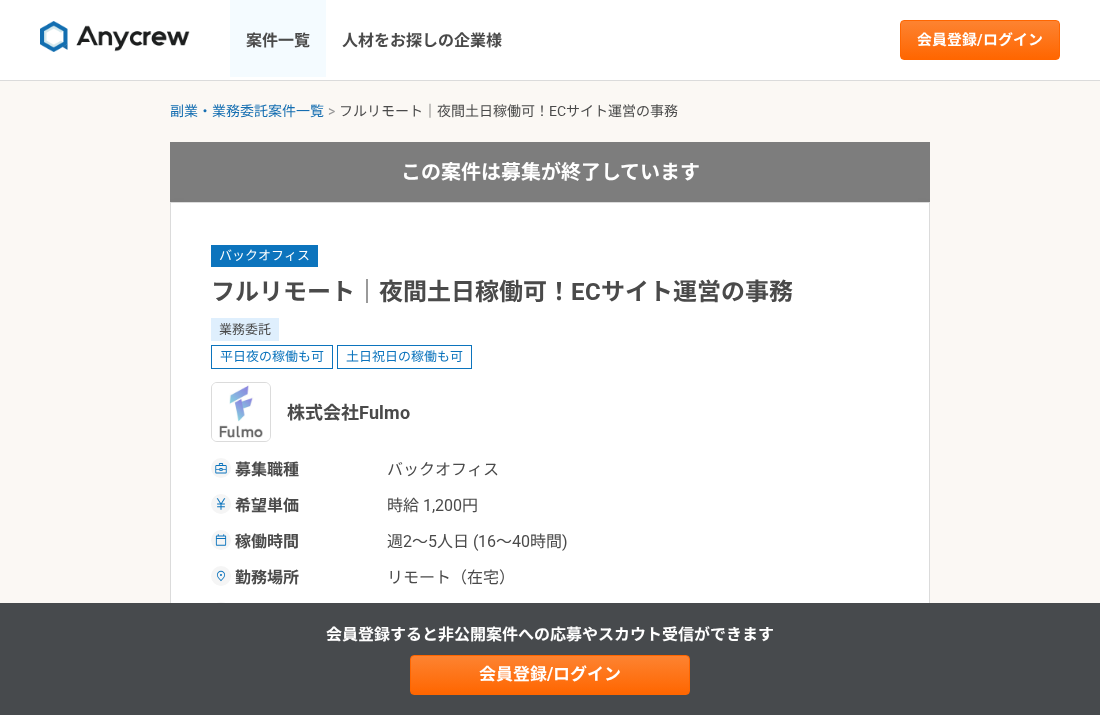 scroll, scrollTop: 0, scrollLeft: 0, axis: both 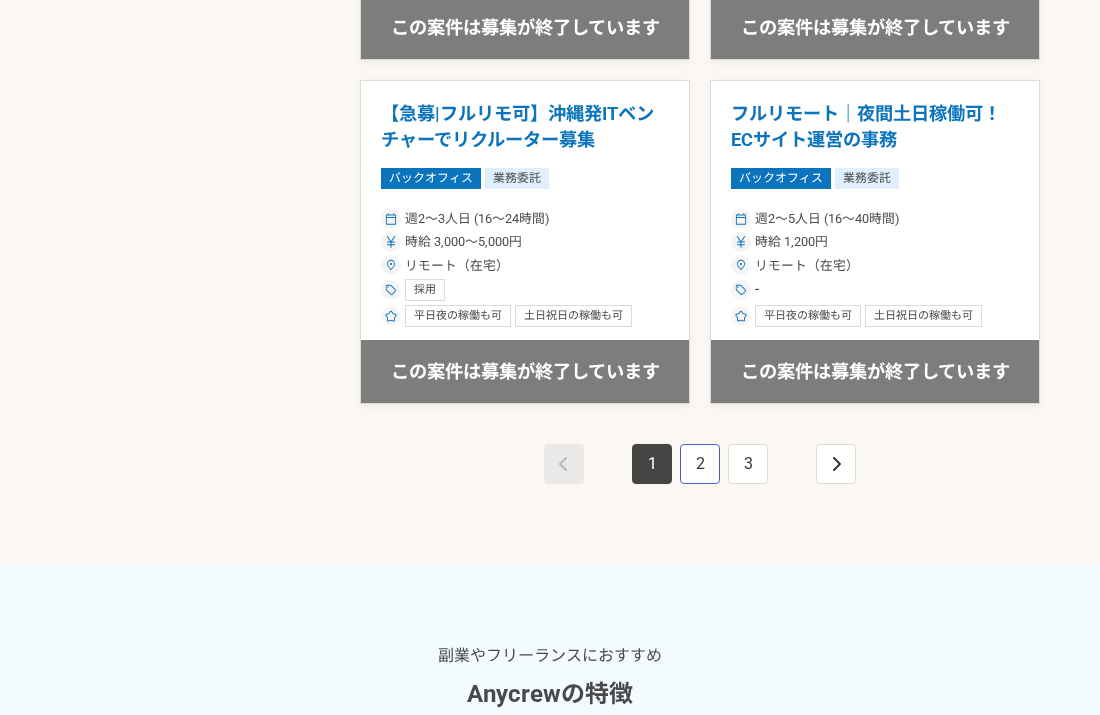 click on "2" at bounding box center (700, 464) 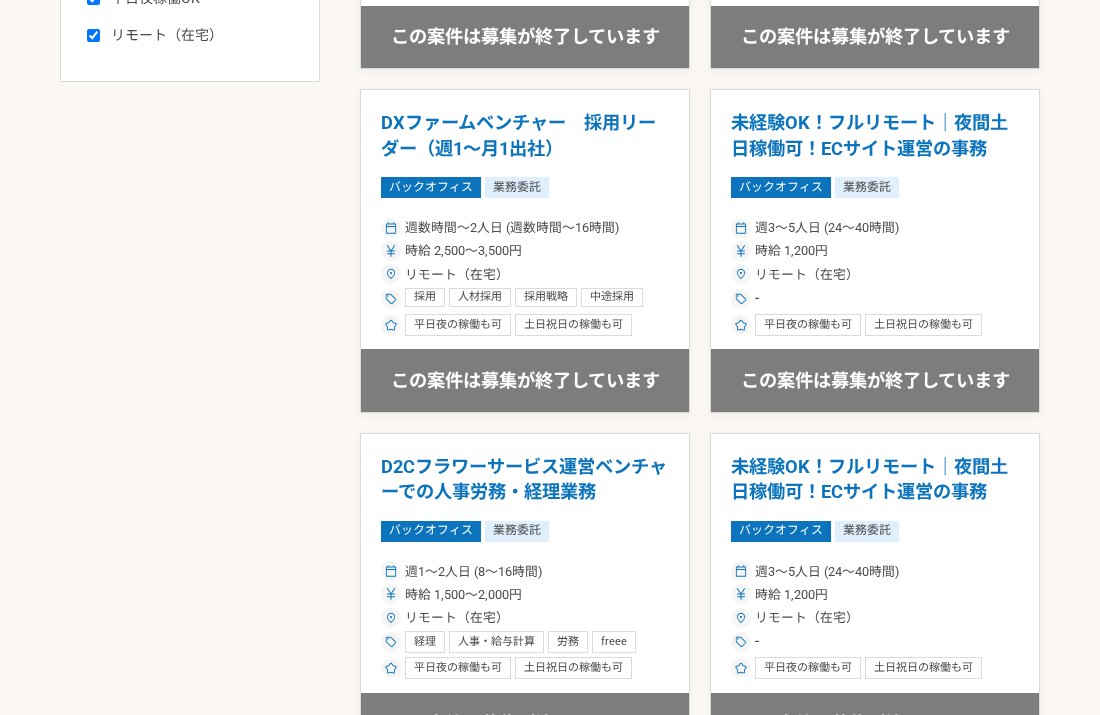 scroll, scrollTop: 1135, scrollLeft: 0, axis: vertical 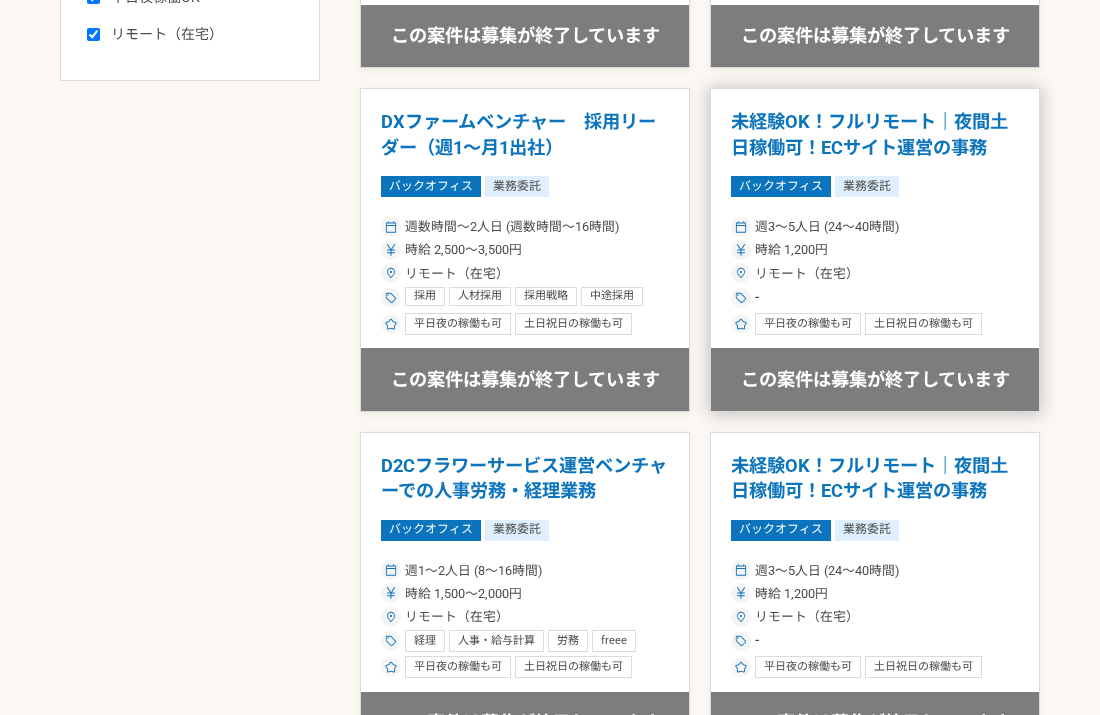click on "未経験OK！フルリモート｜夜間土日稼働可！ECサイト運営の事務" at bounding box center (875, 134) 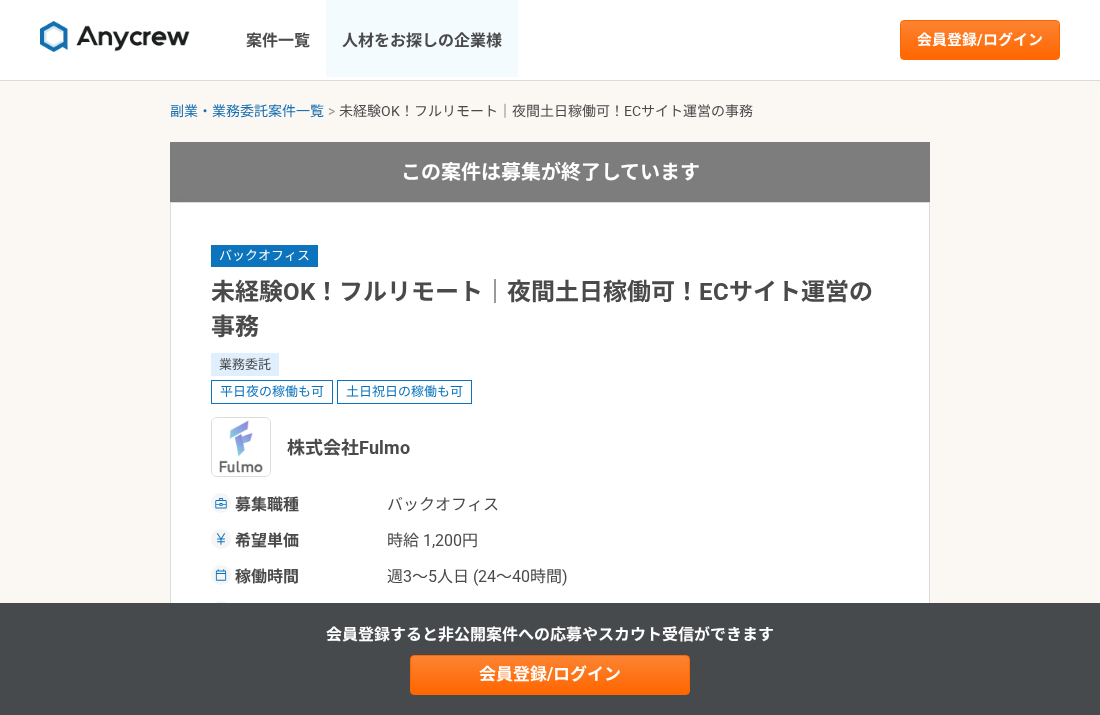 scroll, scrollTop: 0, scrollLeft: 0, axis: both 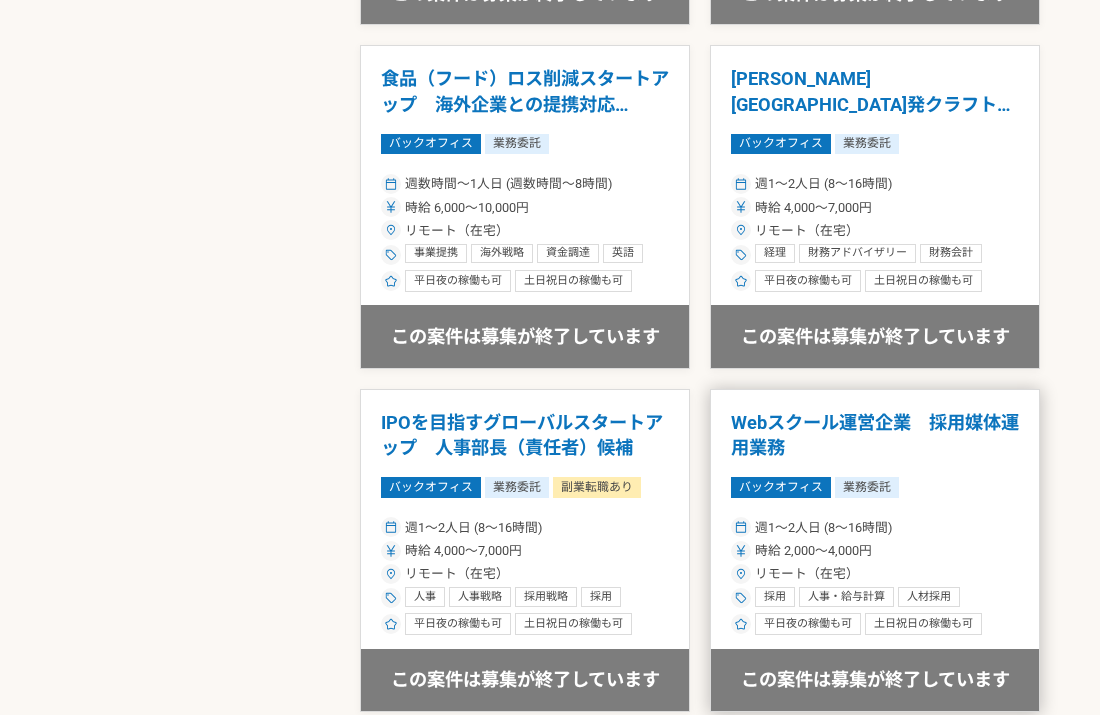 click on "Webスクール運営企業　採用媒体運用業務" at bounding box center [875, 435] 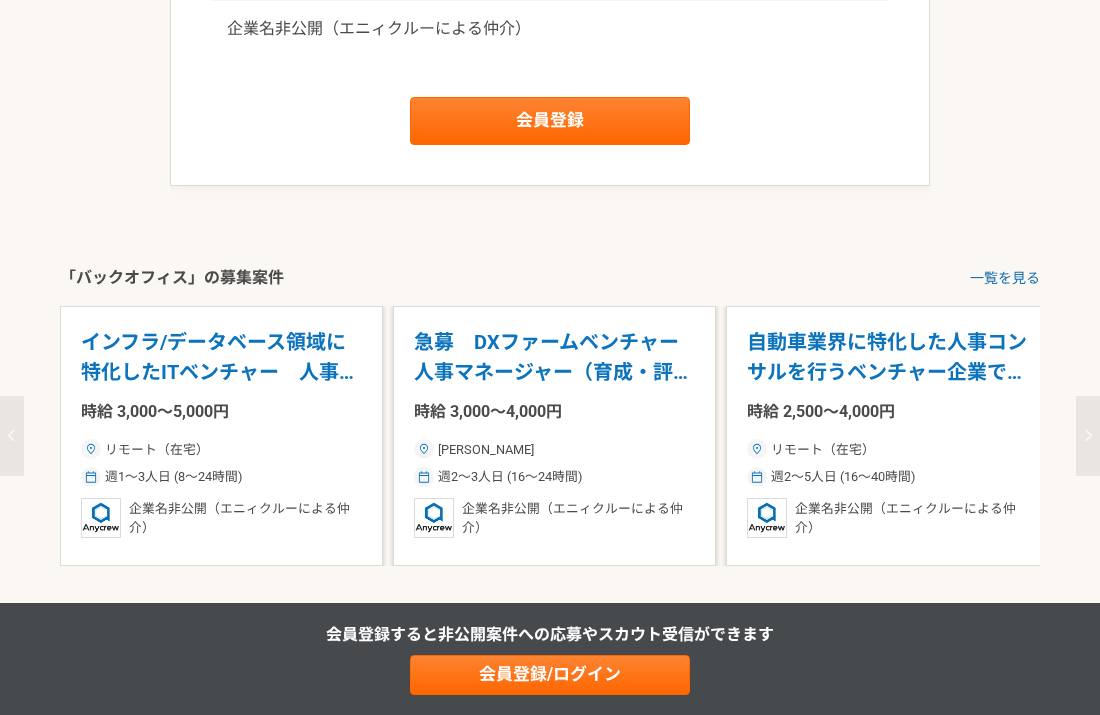 scroll, scrollTop: 2514, scrollLeft: 0, axis: vertical 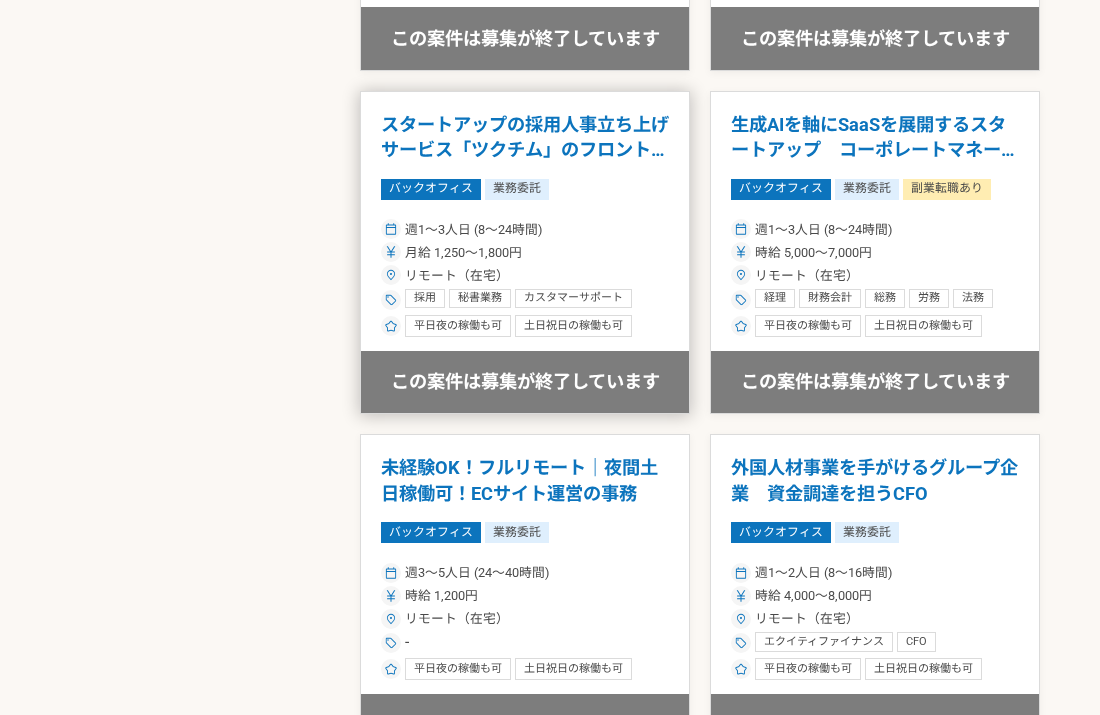 click on "スタートアップの採用人事立ち上げサービス「ツクチム」のフロントサポート" at bounding box center [525, 137] 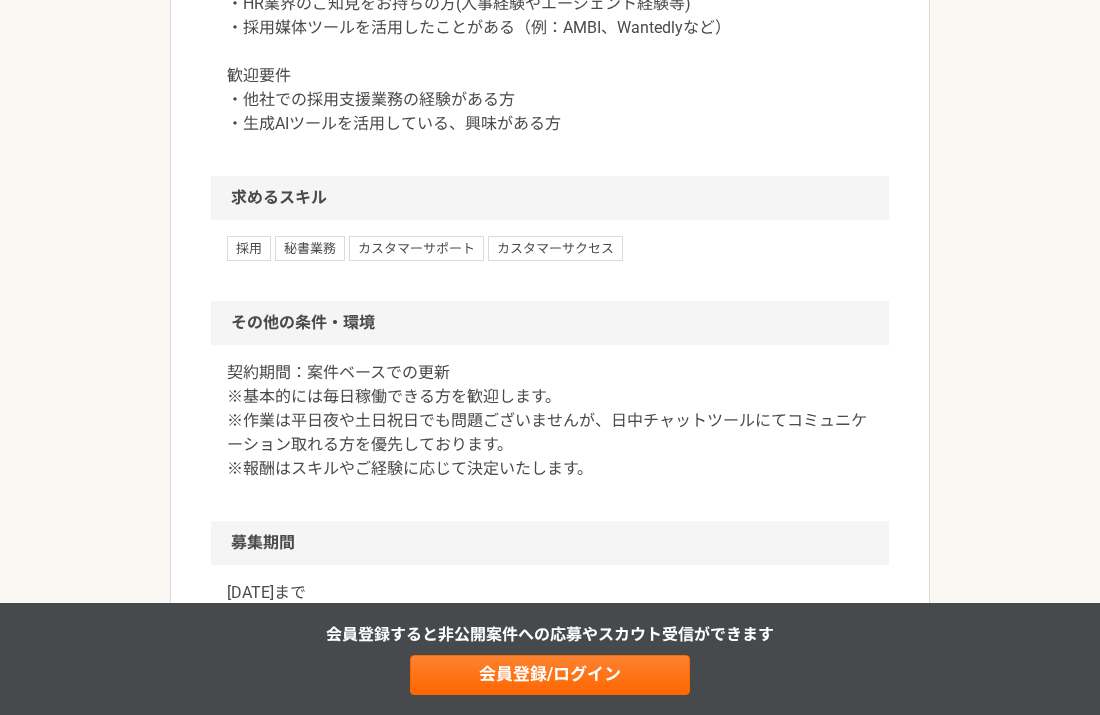 scroll, scrollTop: 1569, scrollLeft: 0, axis: vertical 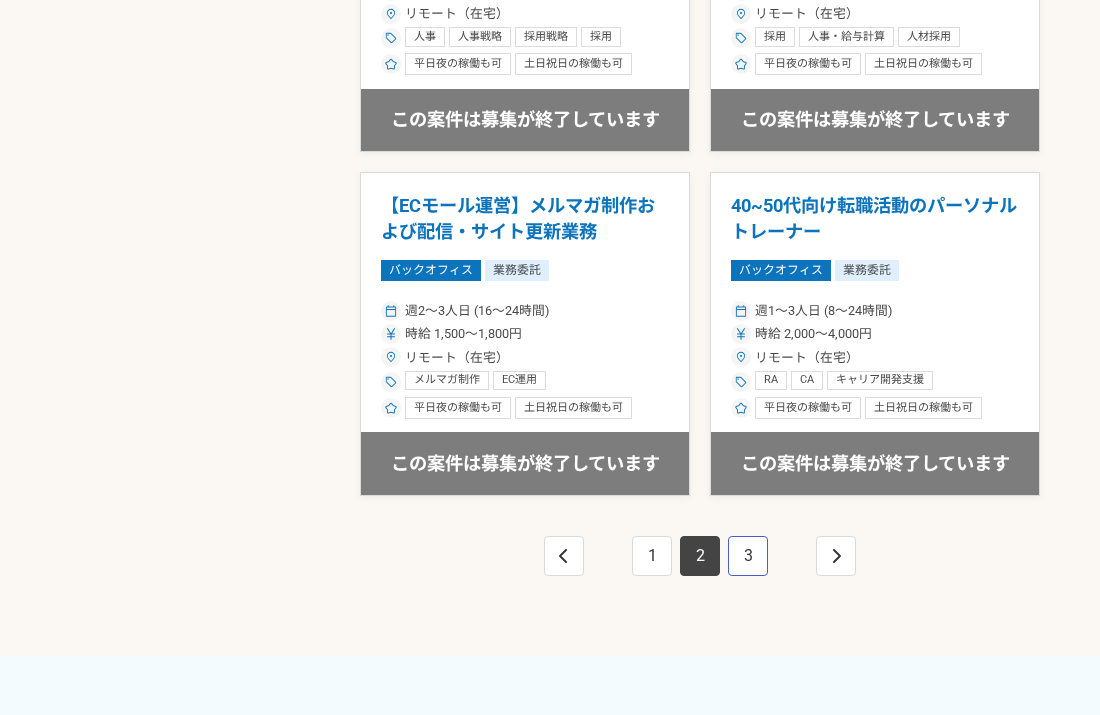 click on "3" at bounding box center [748, 556] 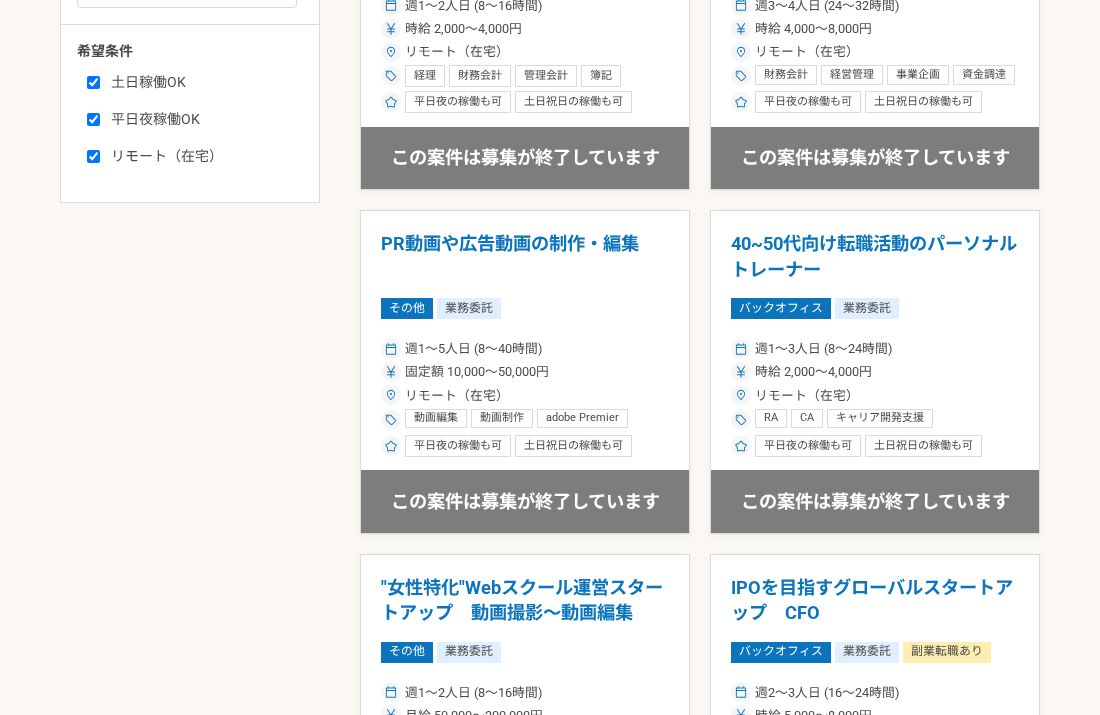 scroll, scrollTop: 1170, scrollLeft: 0, axis: vertical 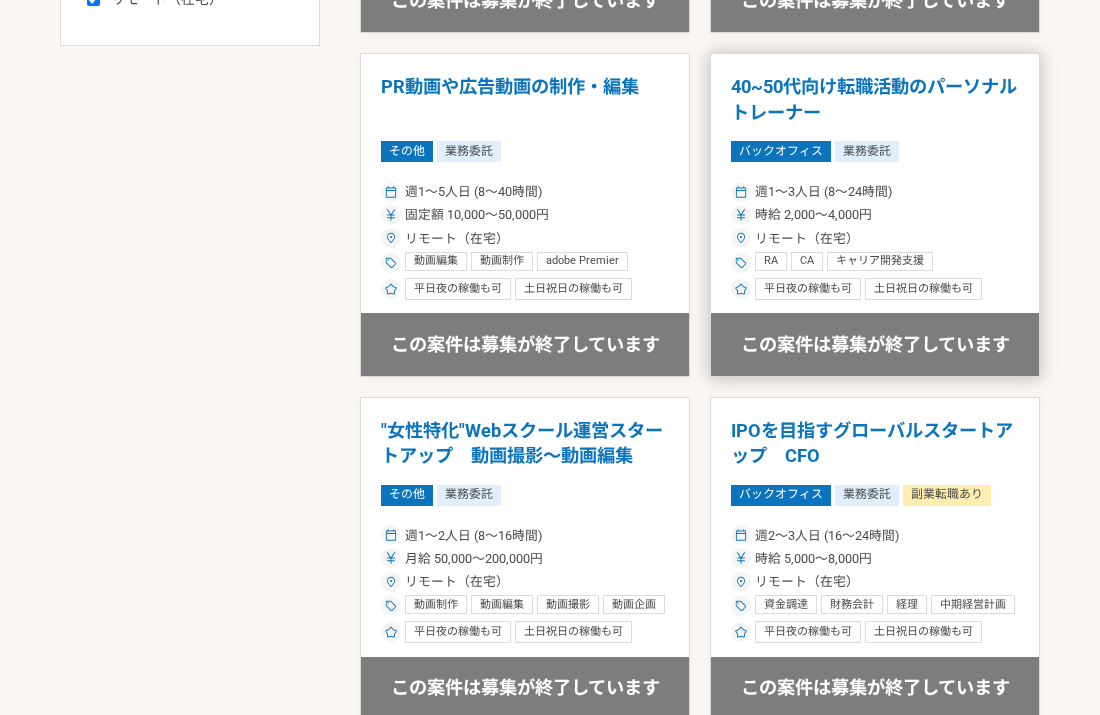 click on "40~50代向け転職活動のパーソナルトレーナー" at bounding box center (875, 99) 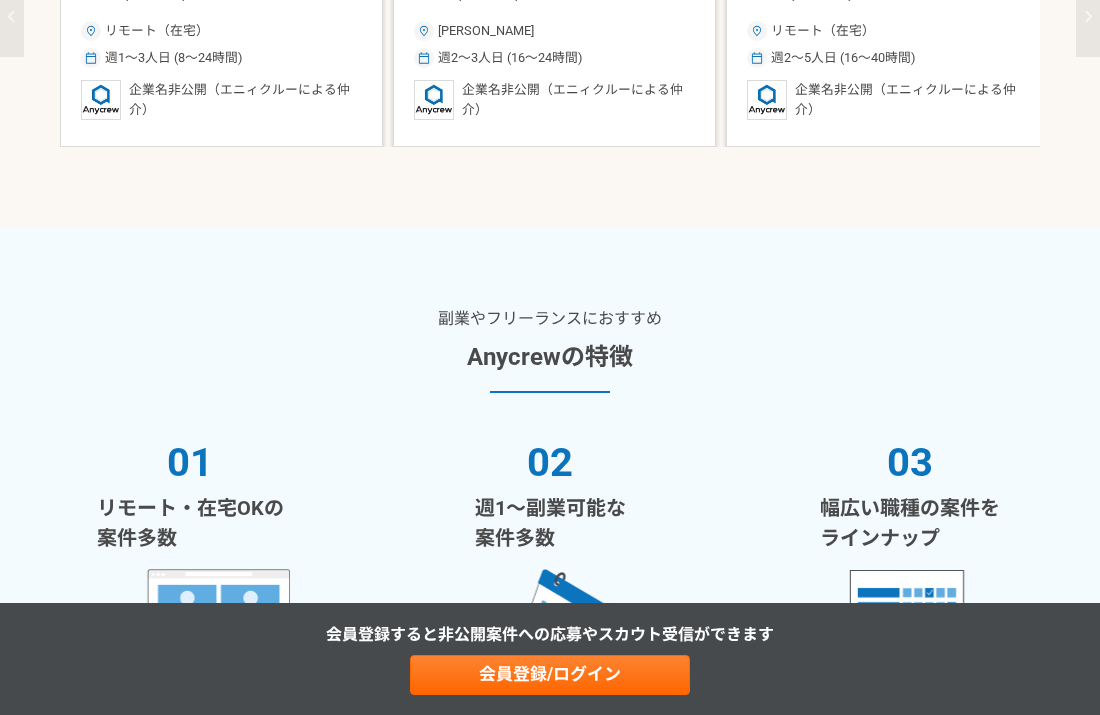 scroll, scrollTop: 4275, scrollLeft: 0, axis: vertical 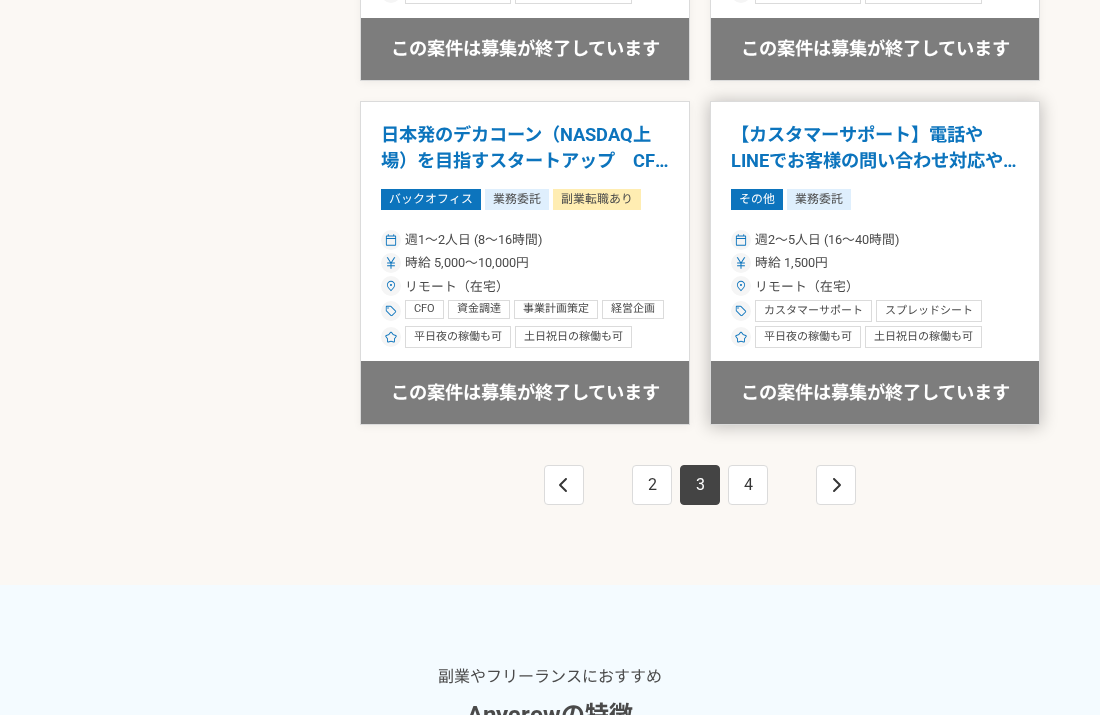 click on "【カスタマーサポート】電話やLINEでお客様の問い合わせ対応や営業のサポート業務" at bounding box center (875, 147) 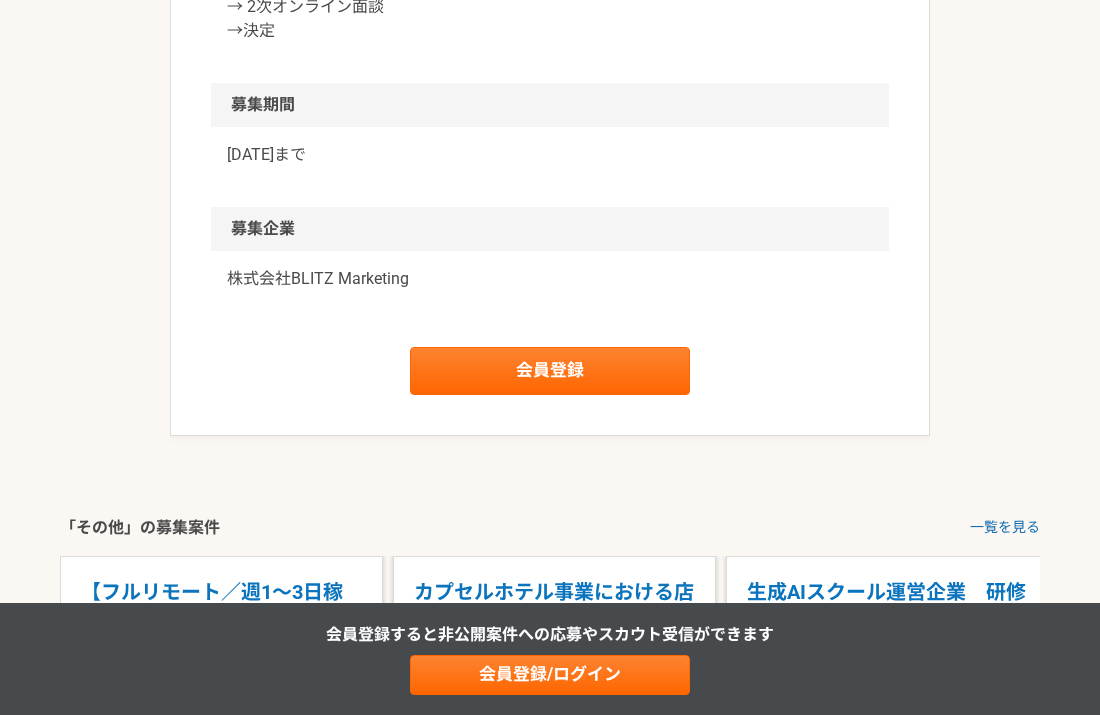 scroll, scrollTop: 2243, scrollLeft: 0, axis: vertical 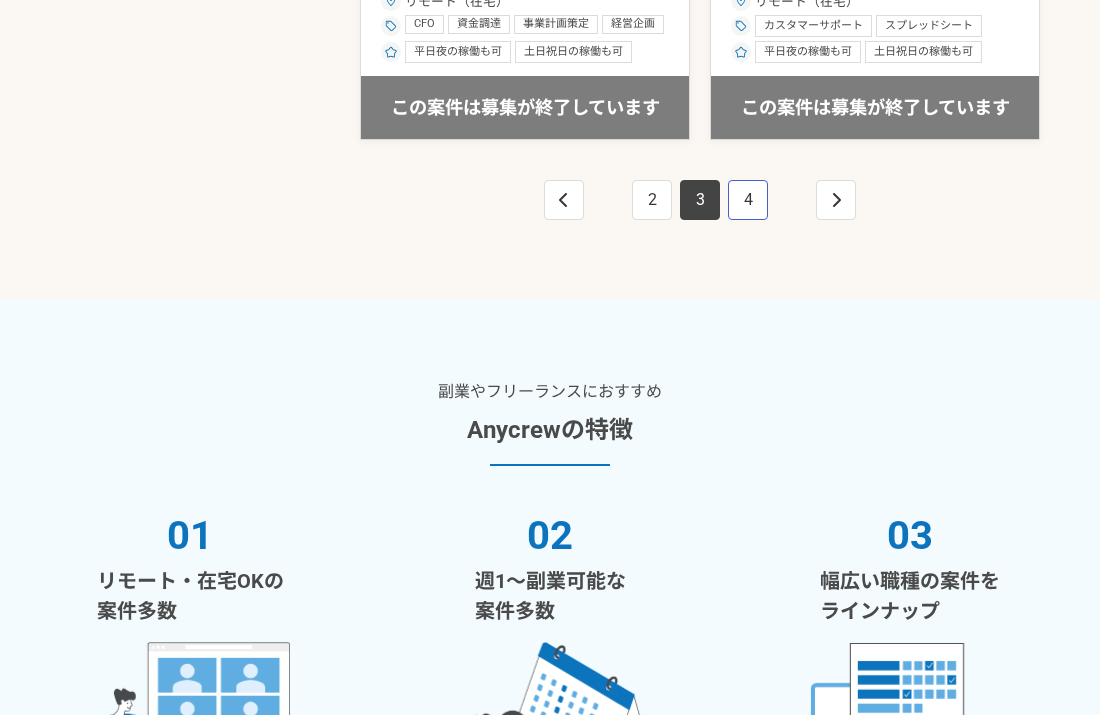 click on "4" at bounding box center [748, 200] 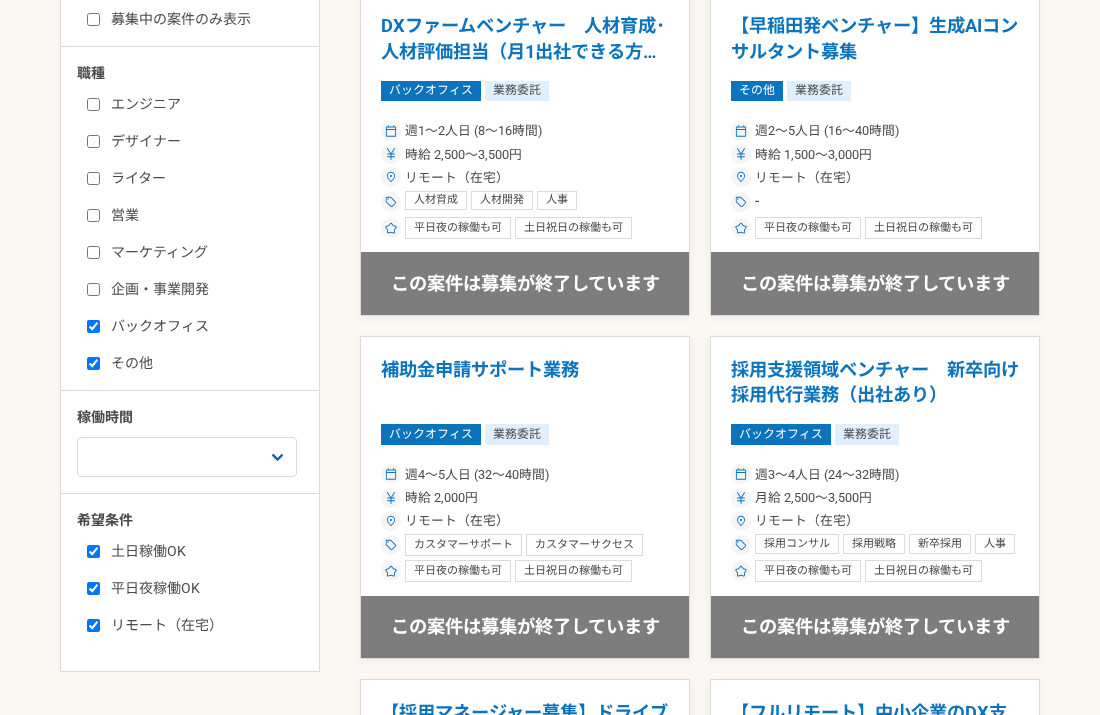 scroll, scrollTop: 468, scrollLeft: 0, axis: vertical 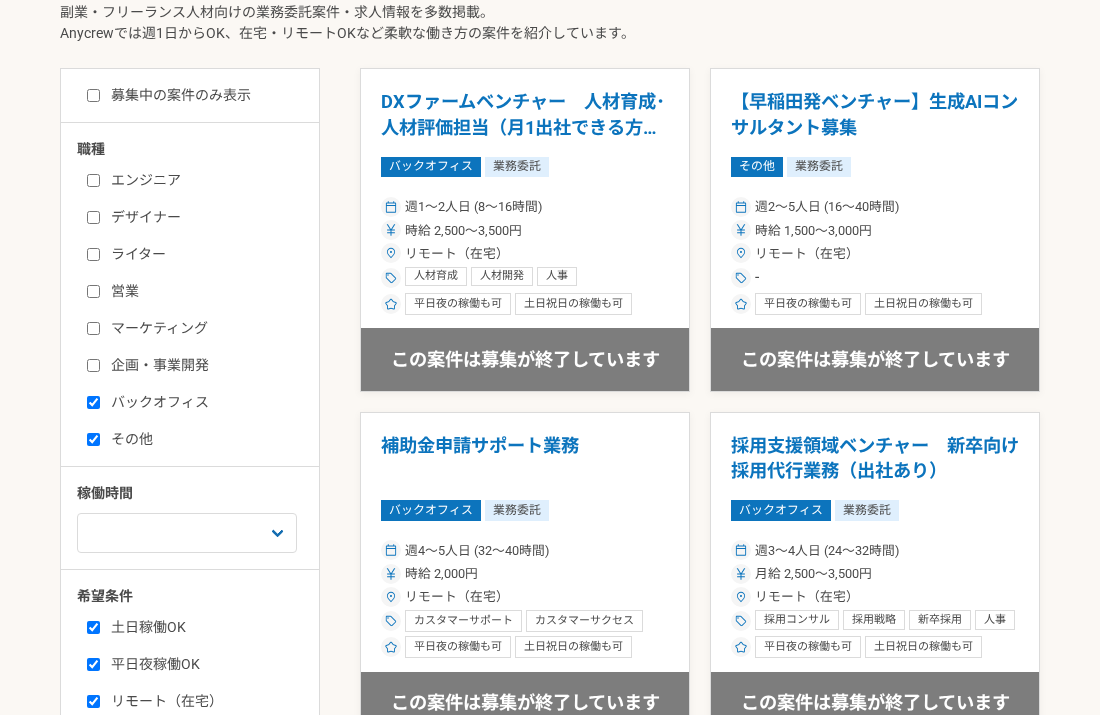 click on "ライター" at bounding box center [93, 254] 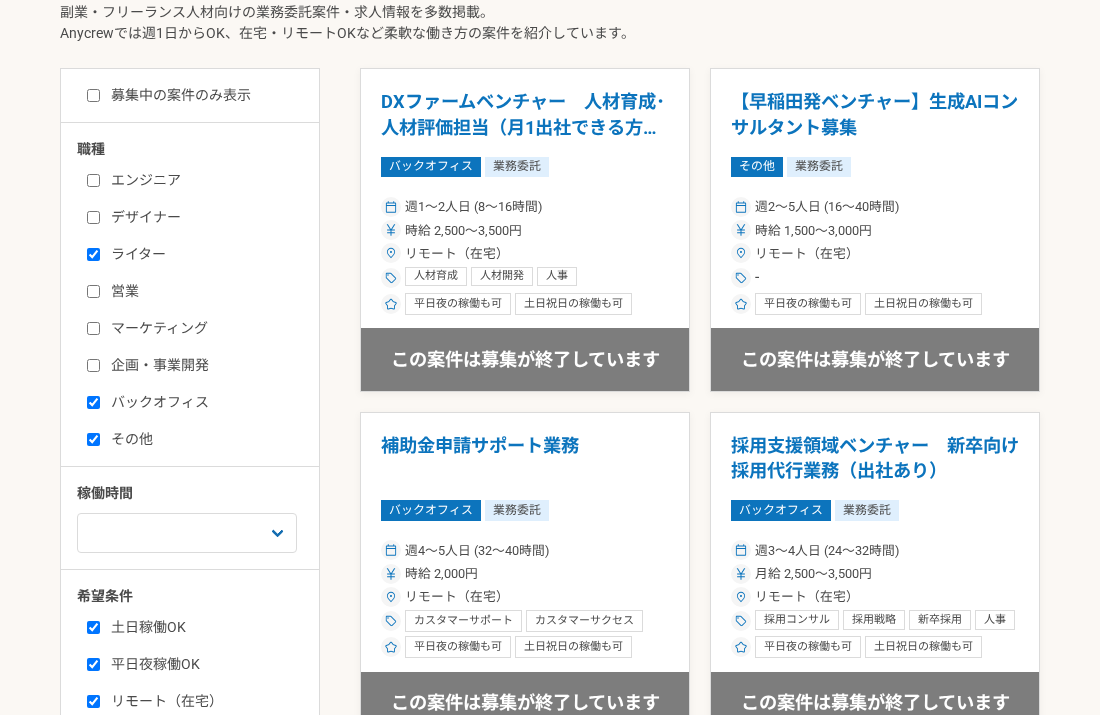 checkbox on "true" 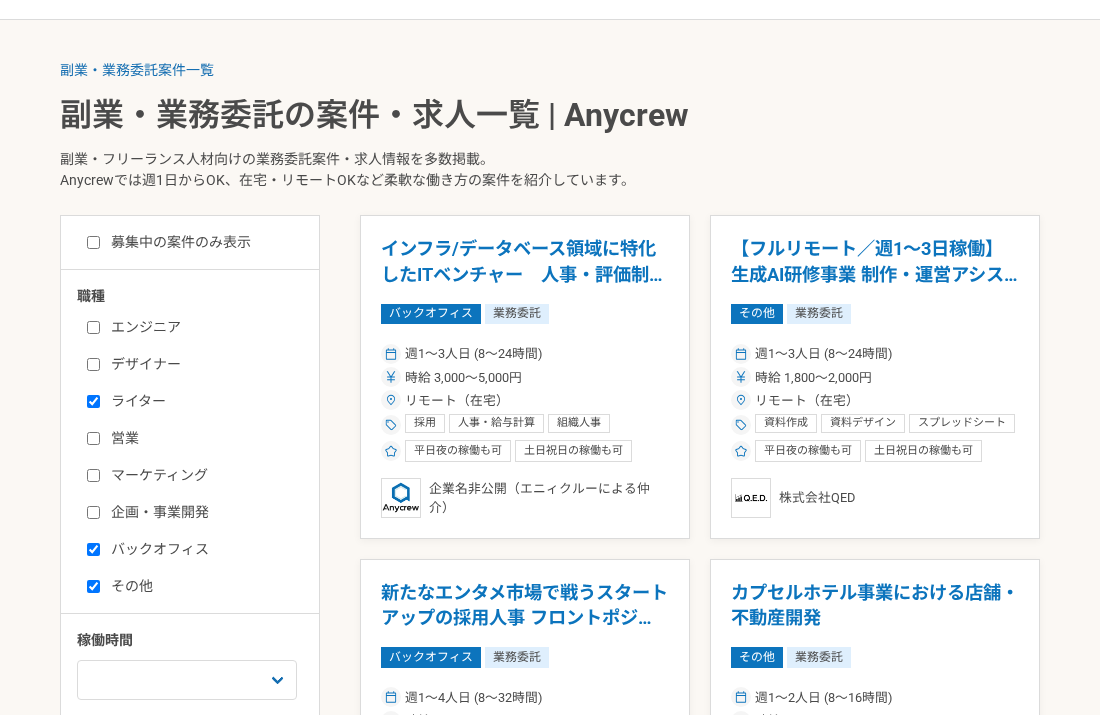 scroll, scrollTop: 511, scrollLeft: 0, axis: vertical 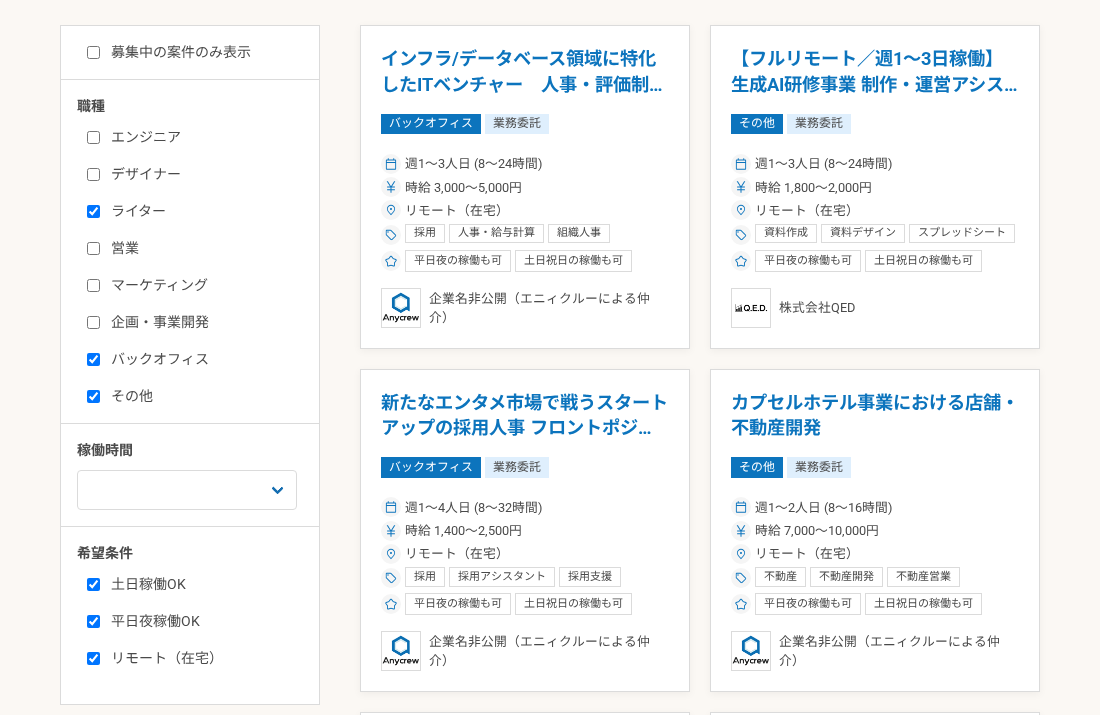 click on "営業" at bounding box center [93, 248] 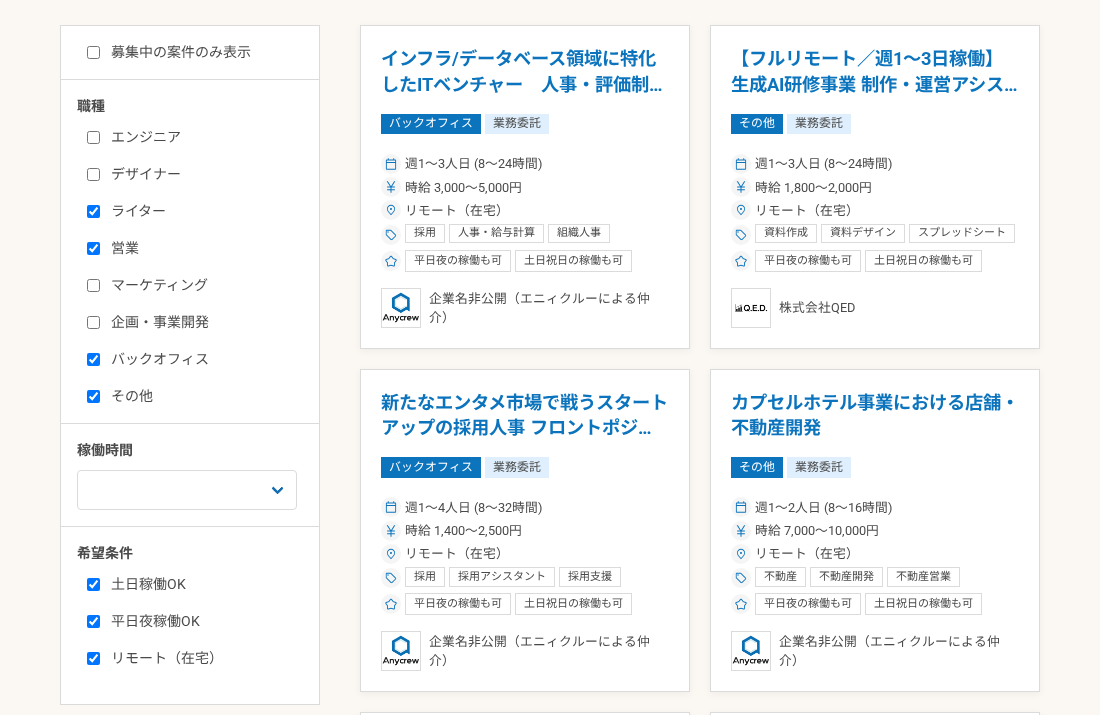 checkbox on "true" 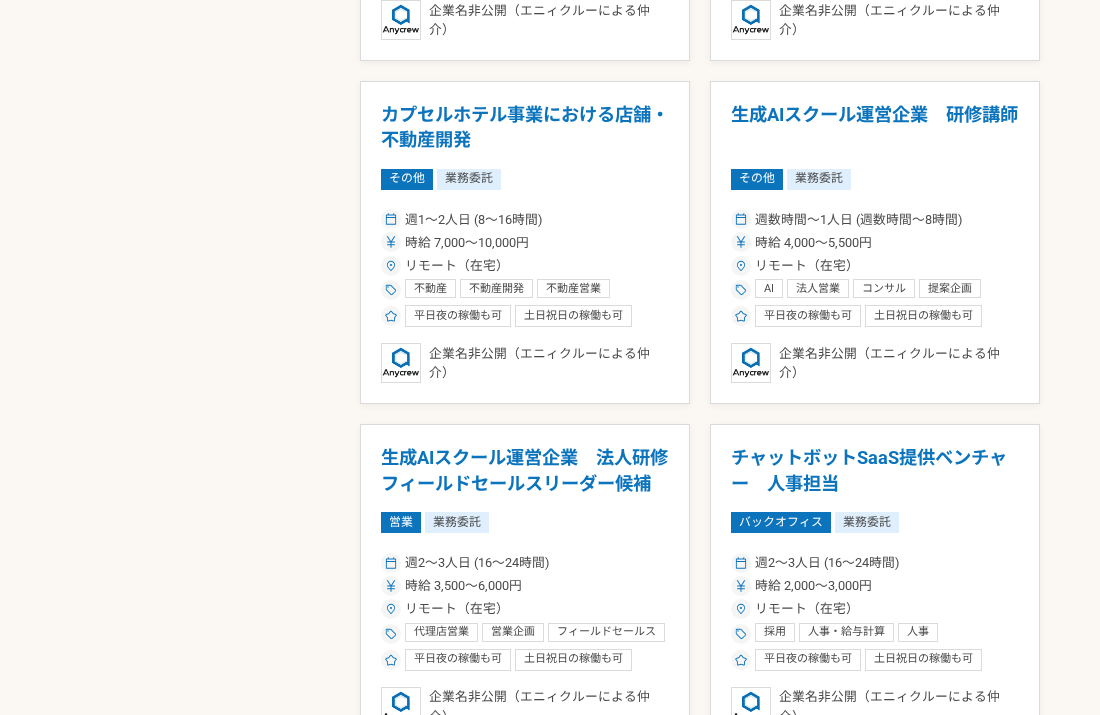 scroll, scrollTop: 1553, scrollLeft: 0, axis: vertical 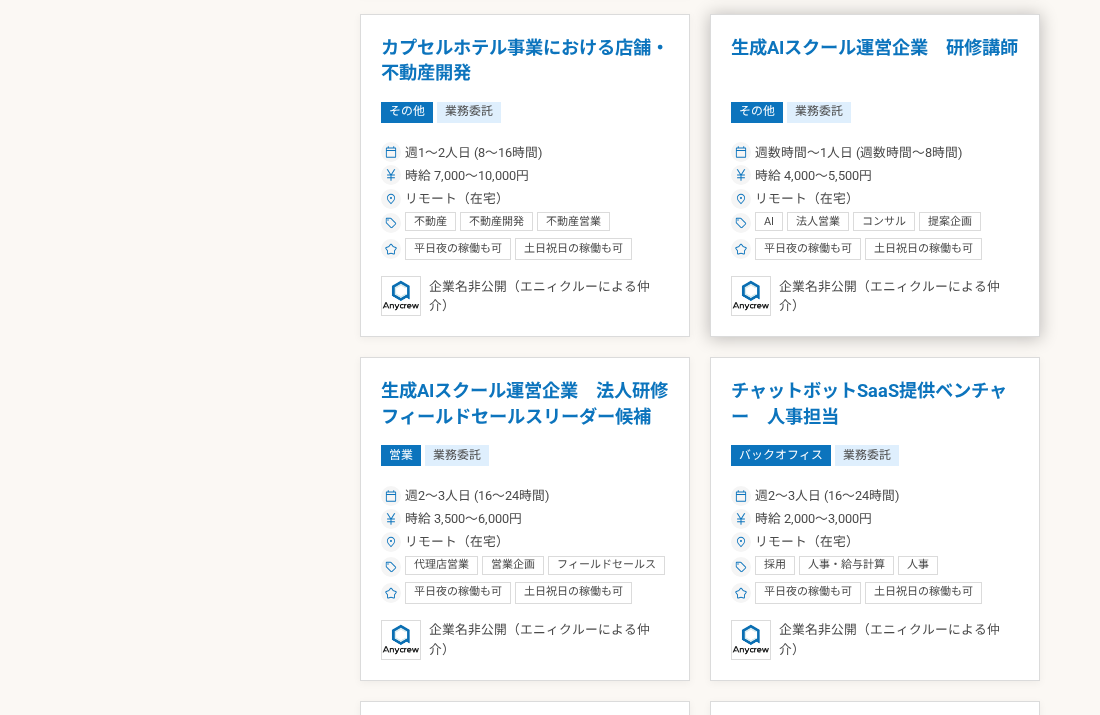 click on "生成AIスクール運営企業　研修講師" at bounding box center [875, 60] 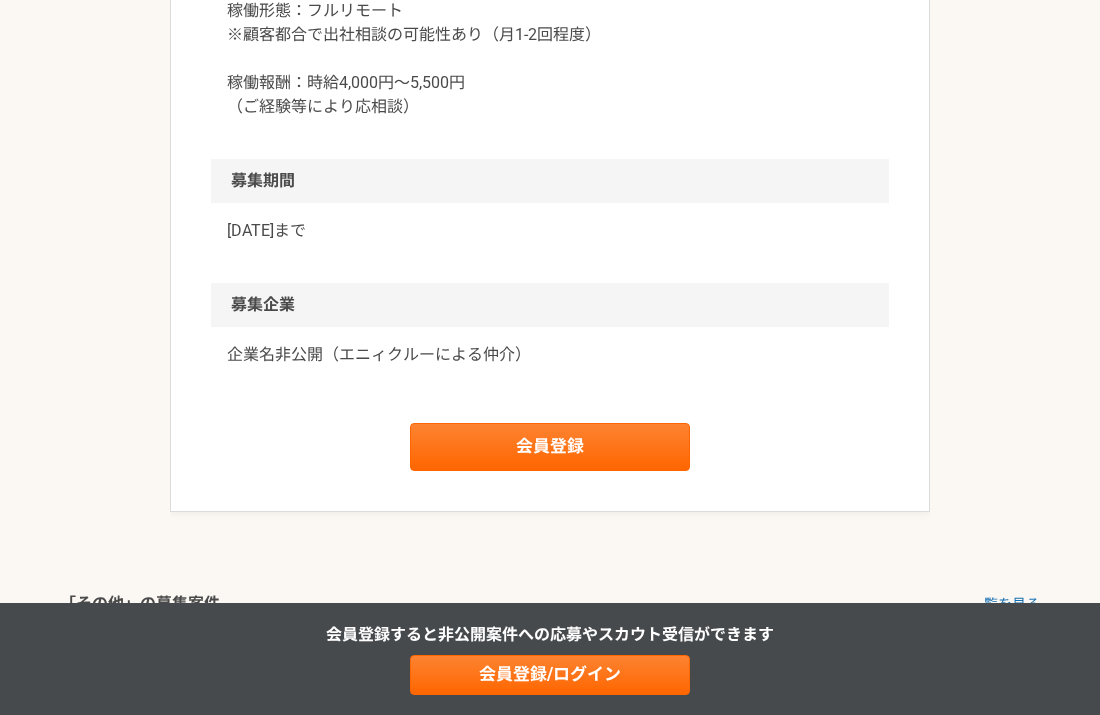 scroll, scrollTop: 2145, scrollLeft: 0, axis: vertical 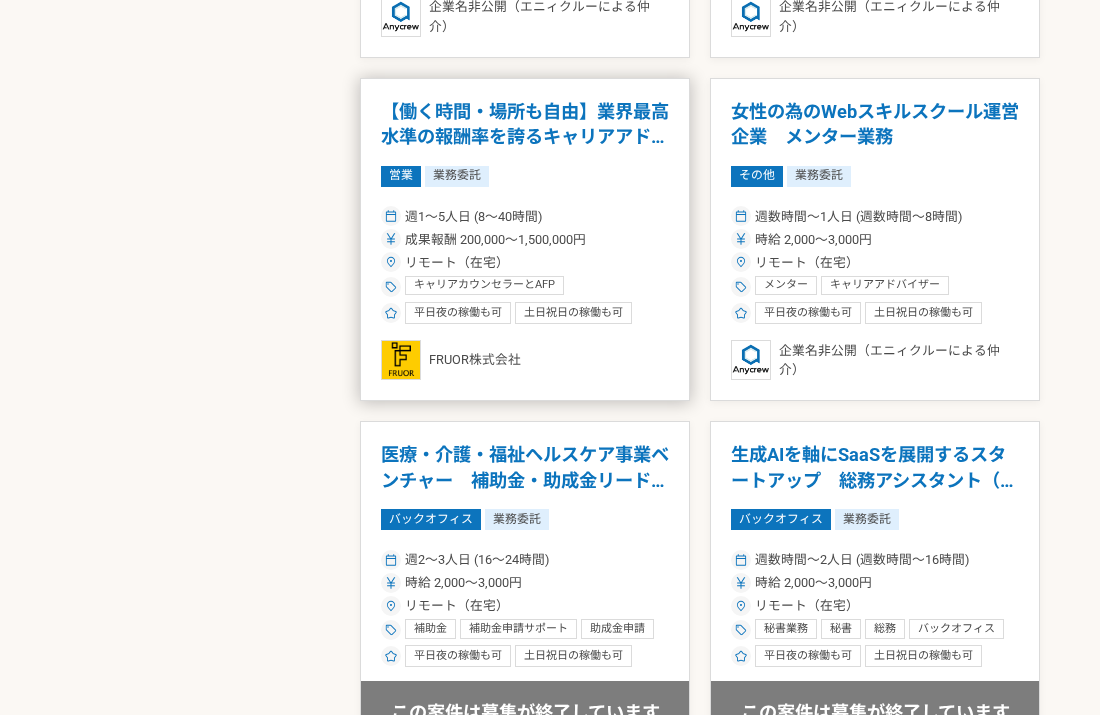 click on "【働く時間・場所も自由】業界最高水準の報酬率を誇るキャリアアドバイザーを募集！" at bounding box center [525, 124] 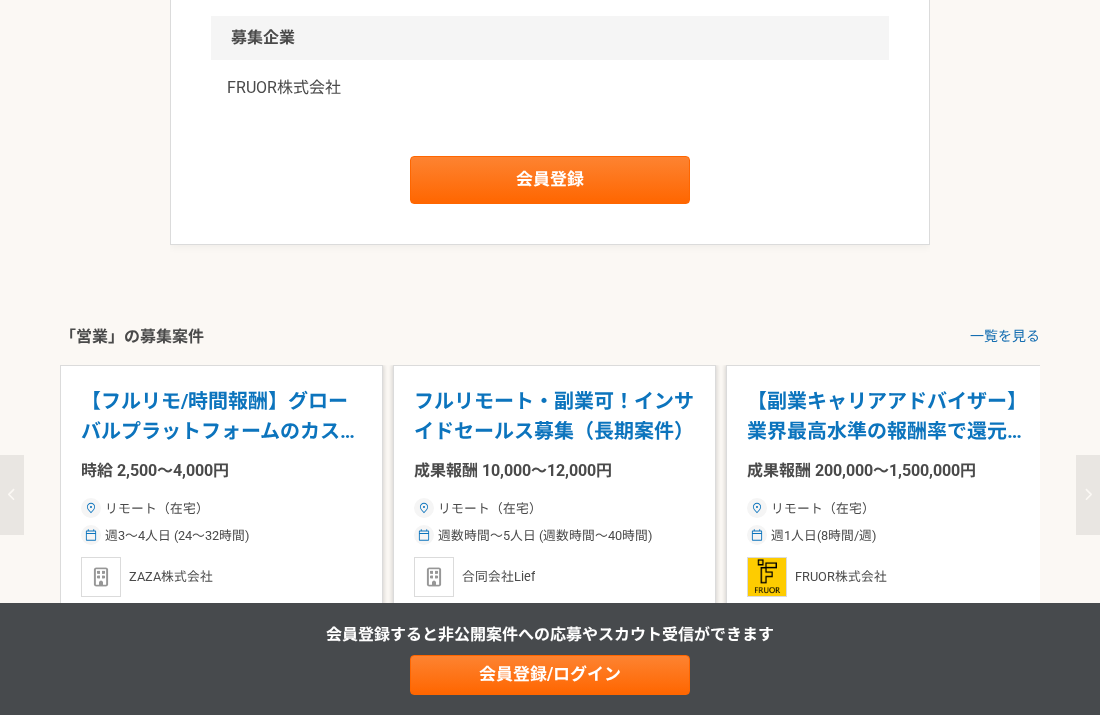 scroll, scrollTop: 2759, scrollLeft: 0, axis: vertical 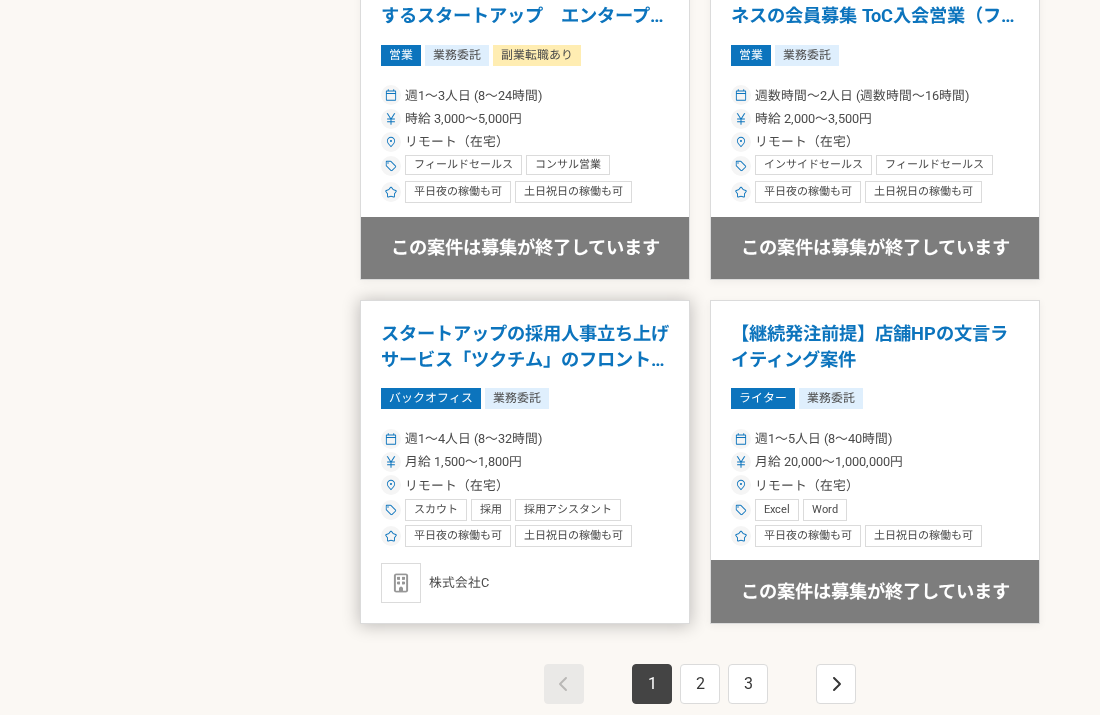 click on "スタートアップの採用人事立ち上げサービス「ツクチム」のフロントサポート" at bounding box center [525, 346] 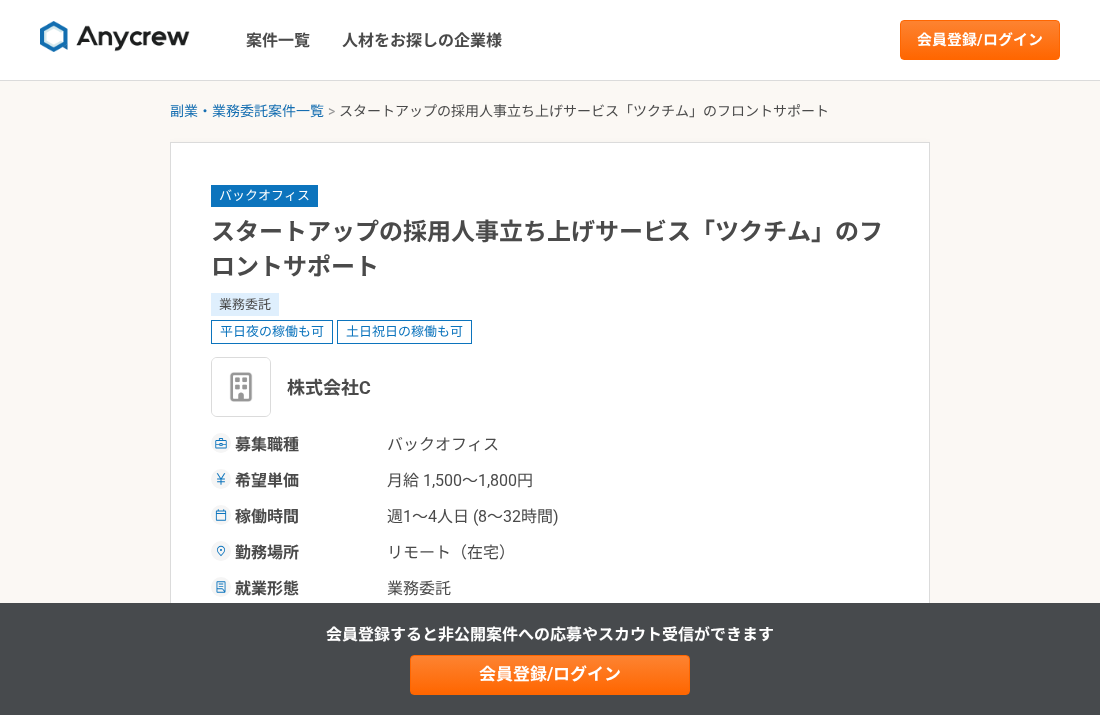 scroll, scrollTop: 0, scrollLeft: 0, axis: both 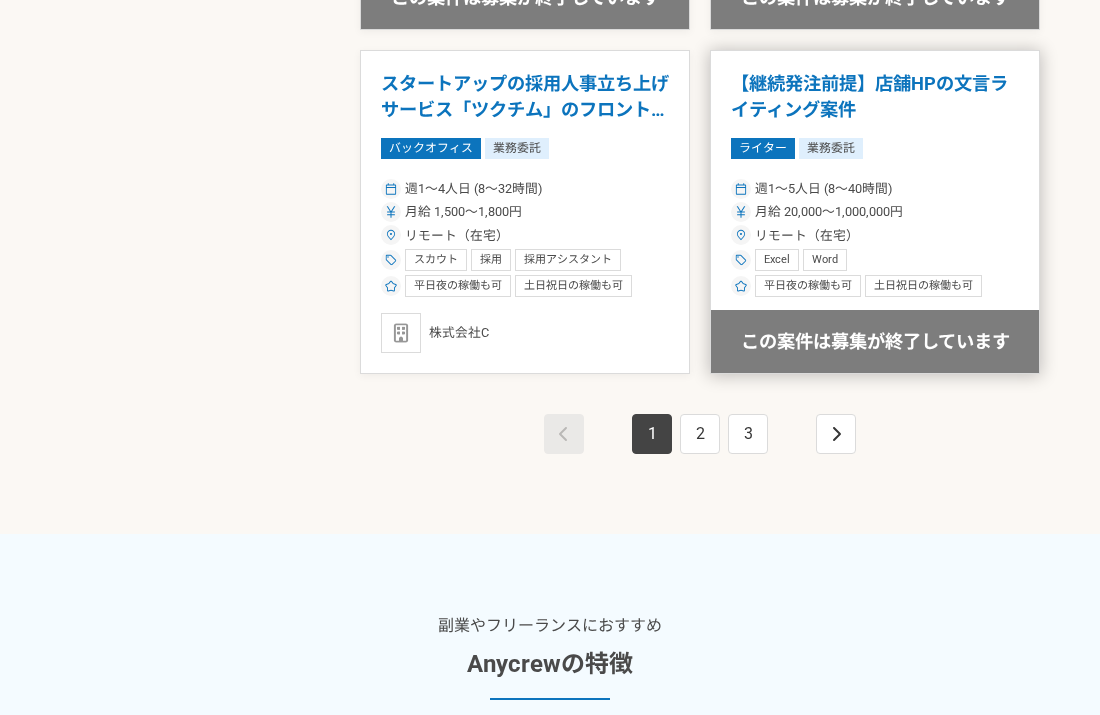 click on "【継続発注前提】店舗HPの文言ライティング案件" at bounding box center (875, 96) 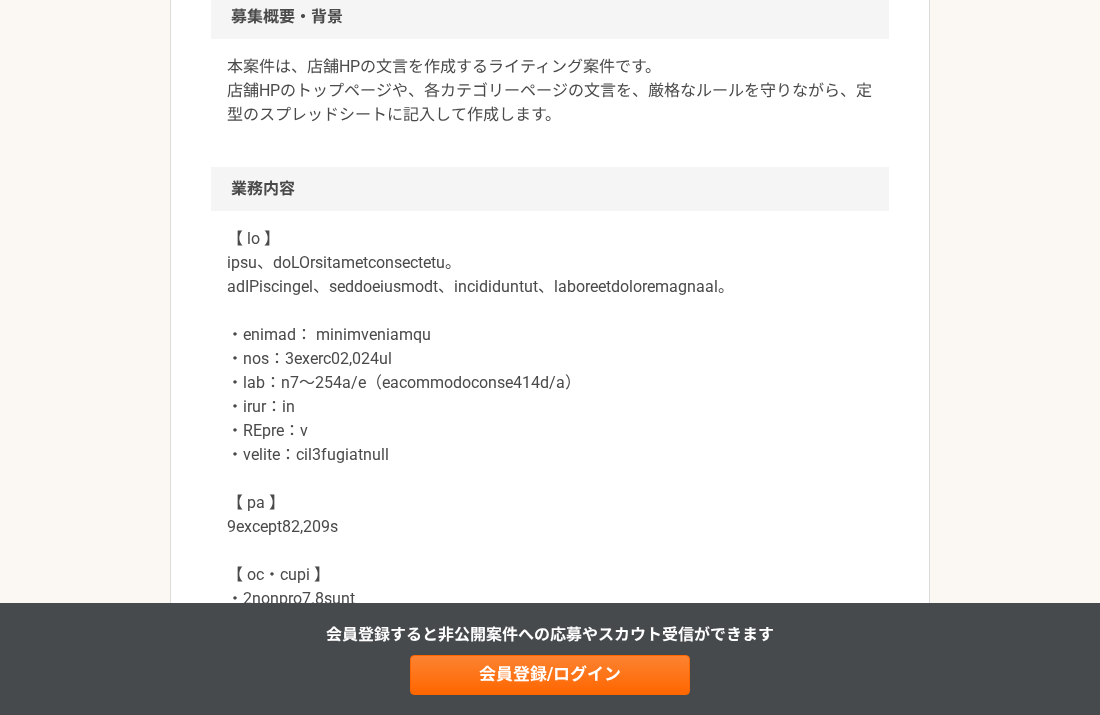 scroll, scrollTop: 802, scrollLeft: 0, axis: vertical 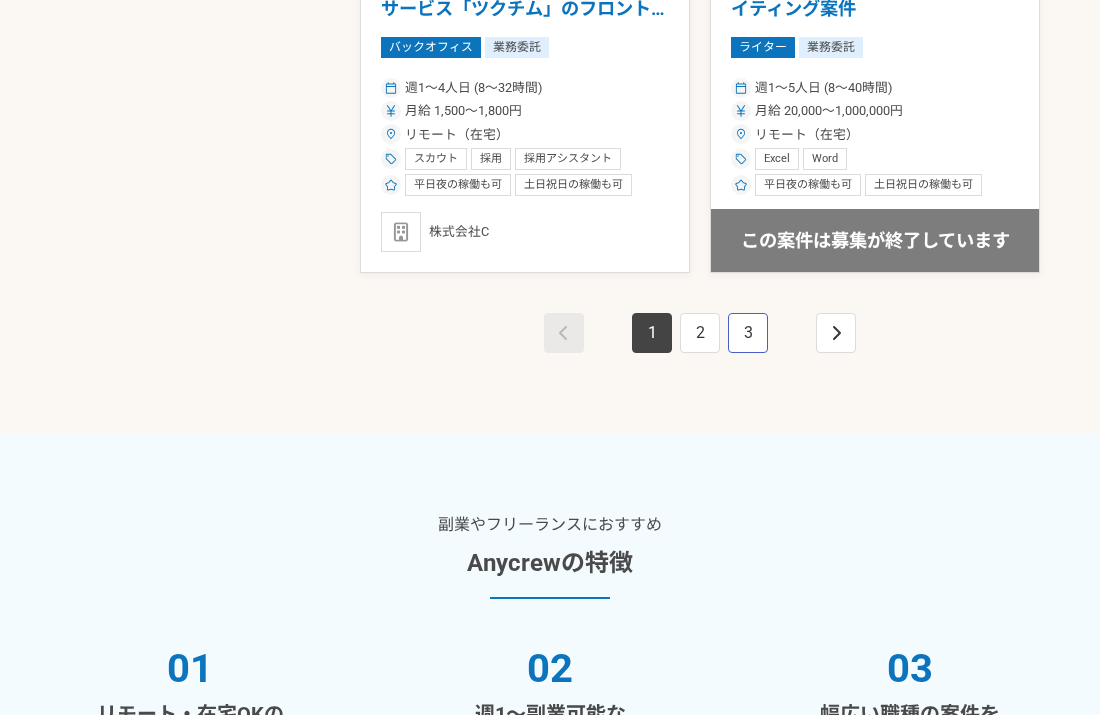 click on "3" at bounding box center (748, 333) 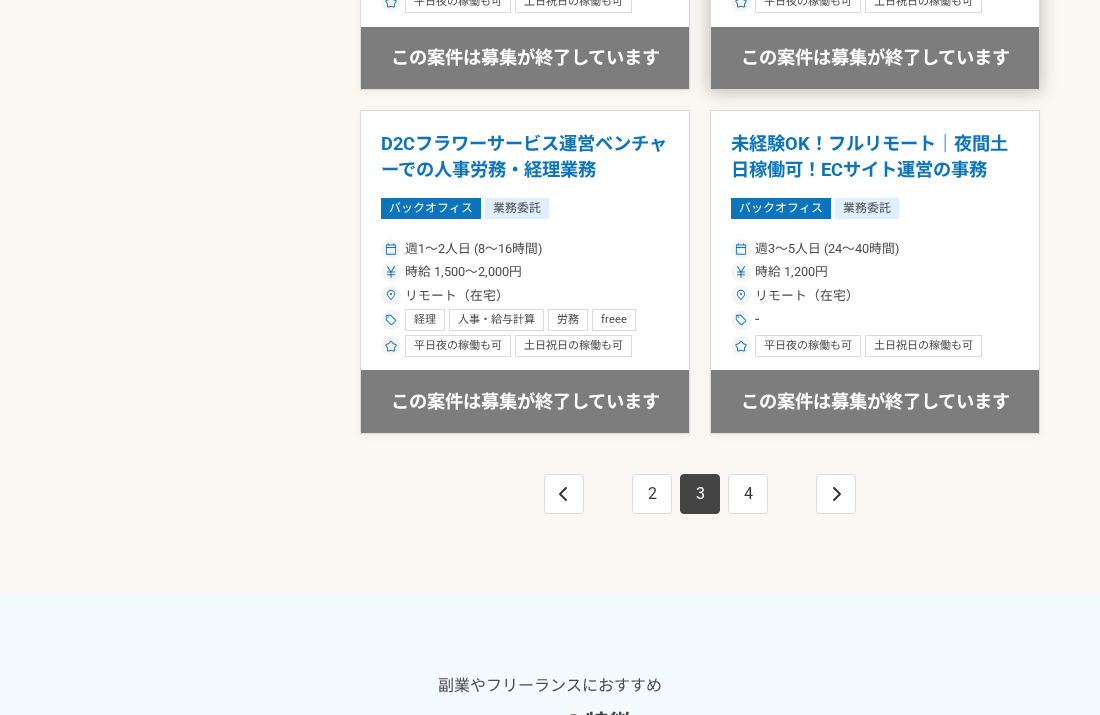 scroll, scrollTop: 3662, scrollLeft: 0, axis: vertical 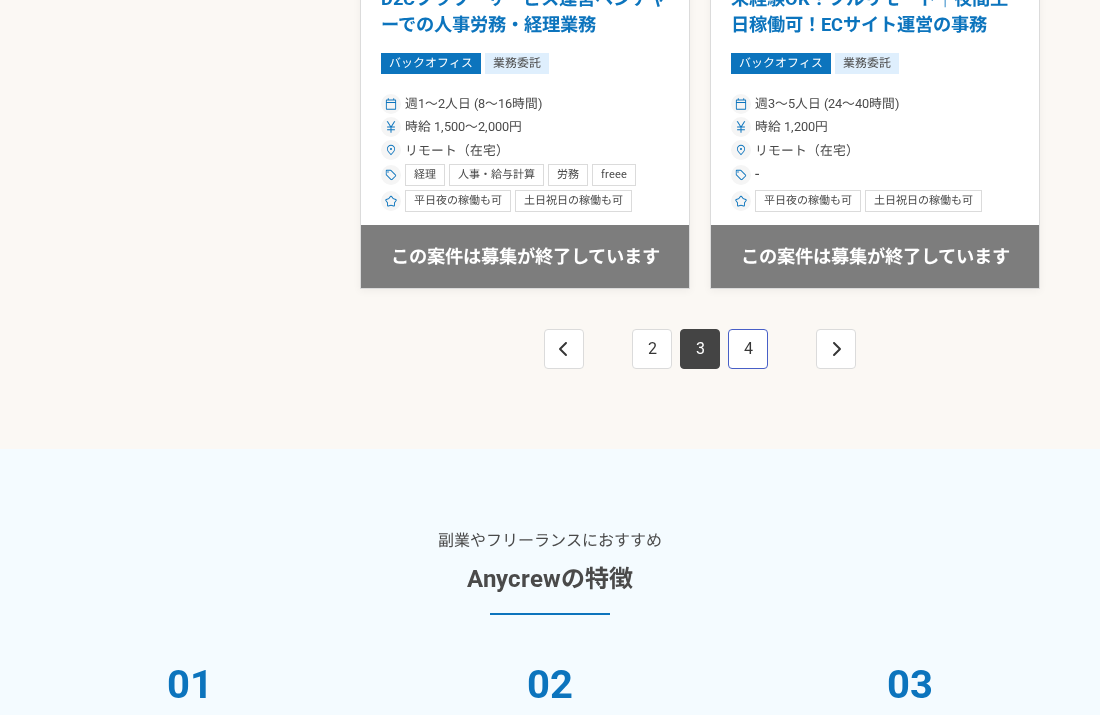 click on "4" at bounding box center (748, 349) 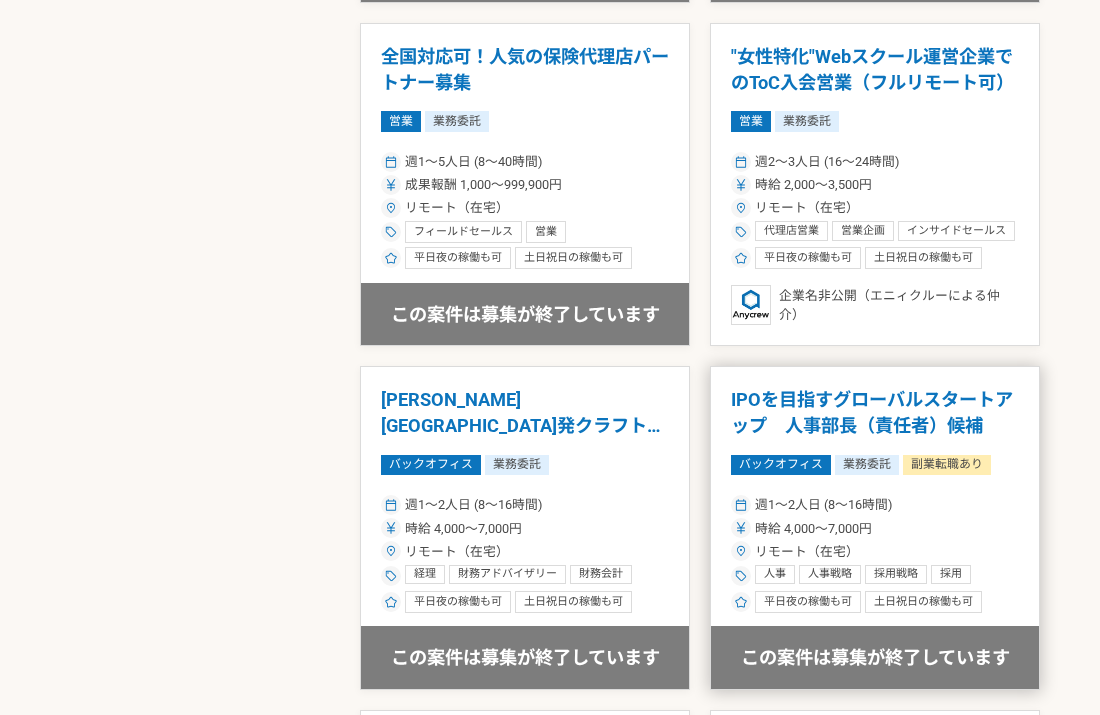 scroll, scrollTop: 2575, scrollLeft: 0, axis: vertical 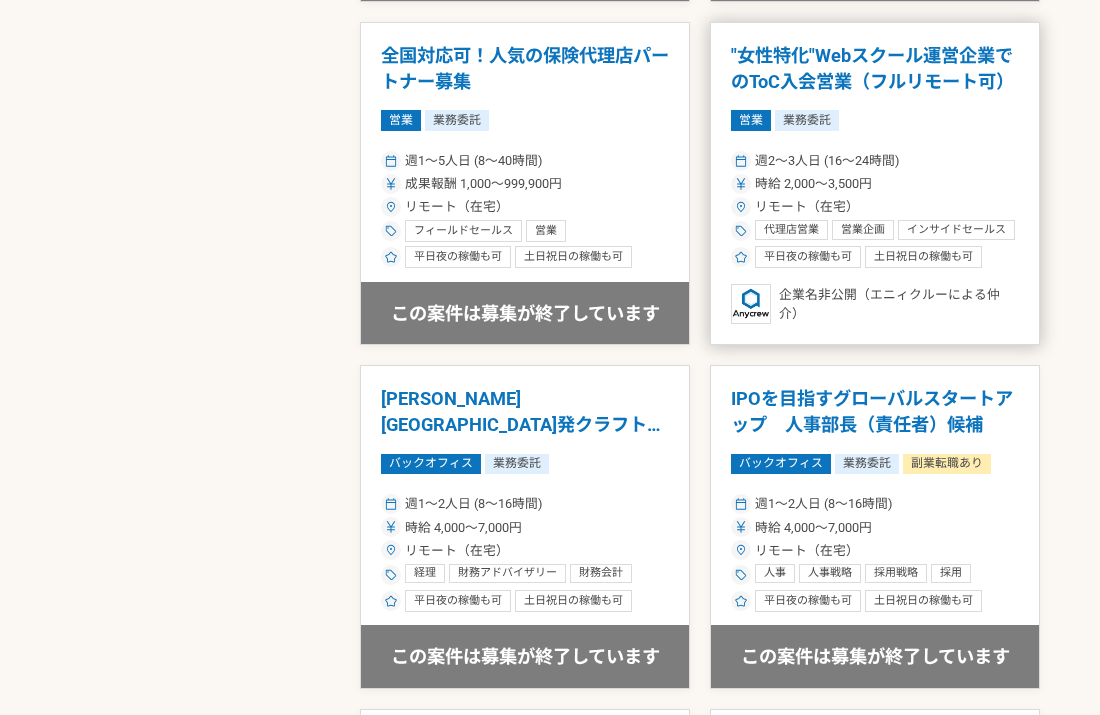 click on ""女性特化"Webスクール運営企業でのToC入会営業（フルリモート可）" at bounding box center (875, 68) 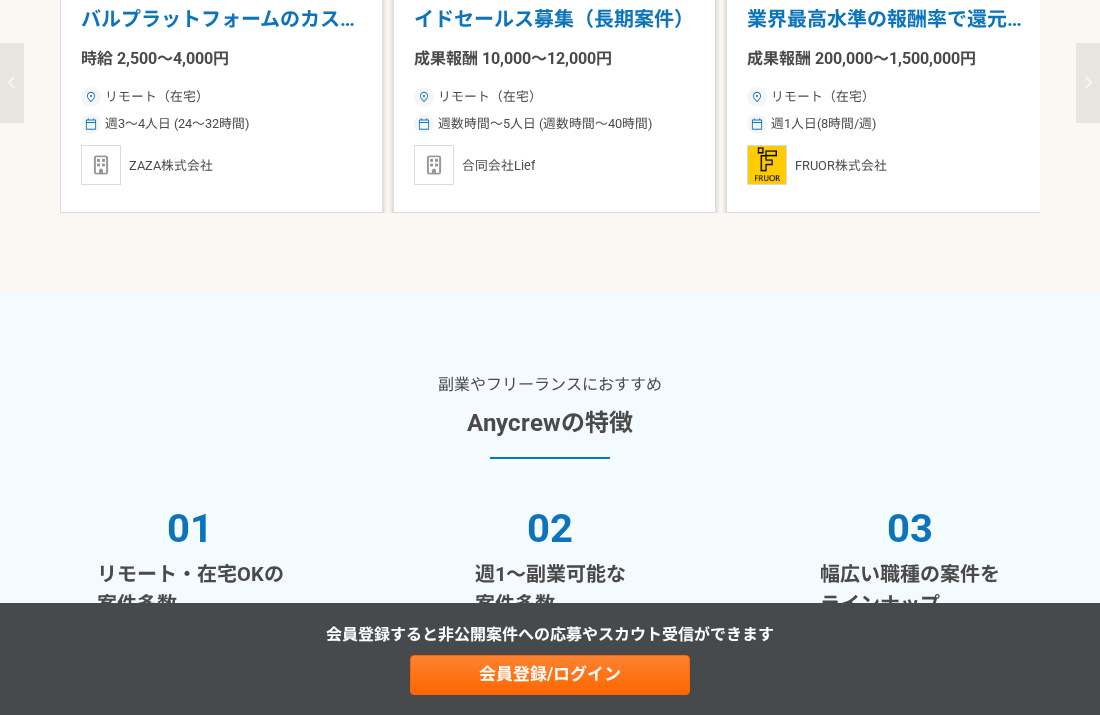 scroll, scrollTop: 3272, scrollLeft: 0, axis: vertical 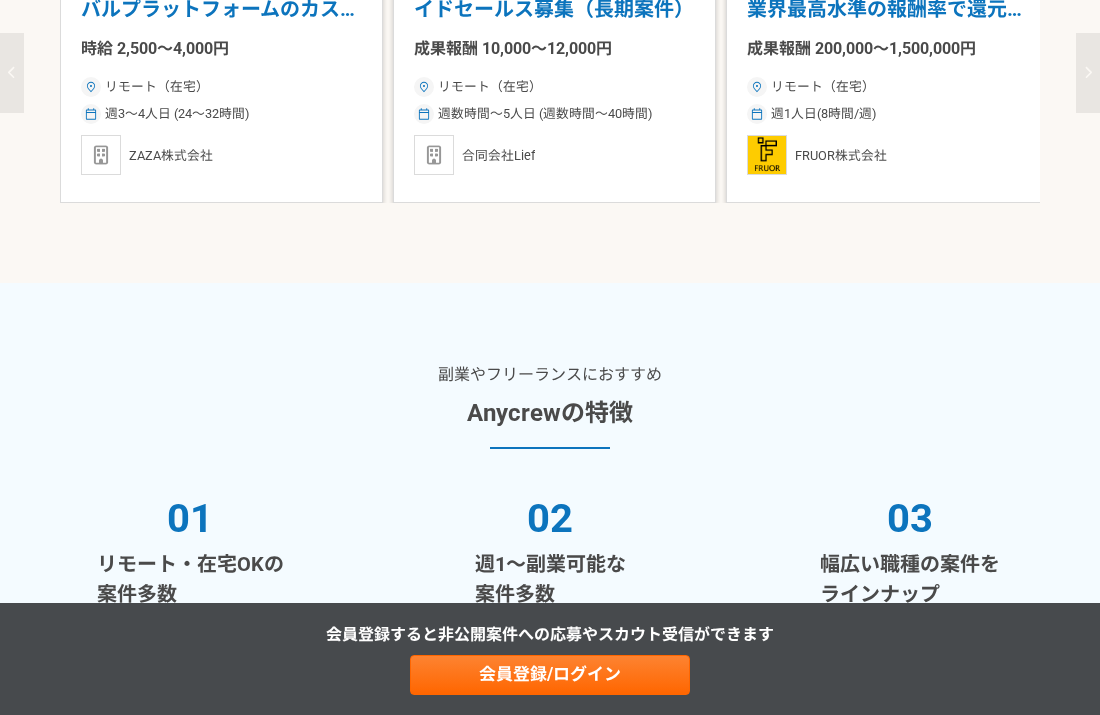 click on "【副業キャリアアドバイザー】業界最高水準の報酬率で還元します！" at bounding box center [887, -6] 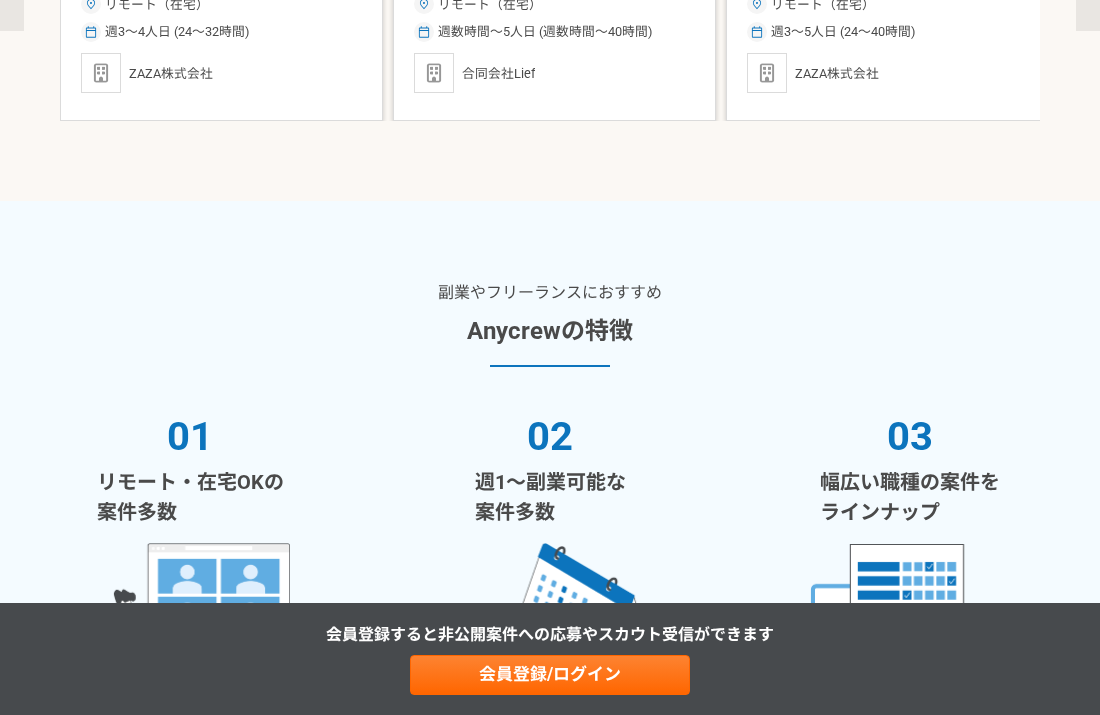 scroll, scrollTop: 4100, scrollLeft: 0, axis: vertical 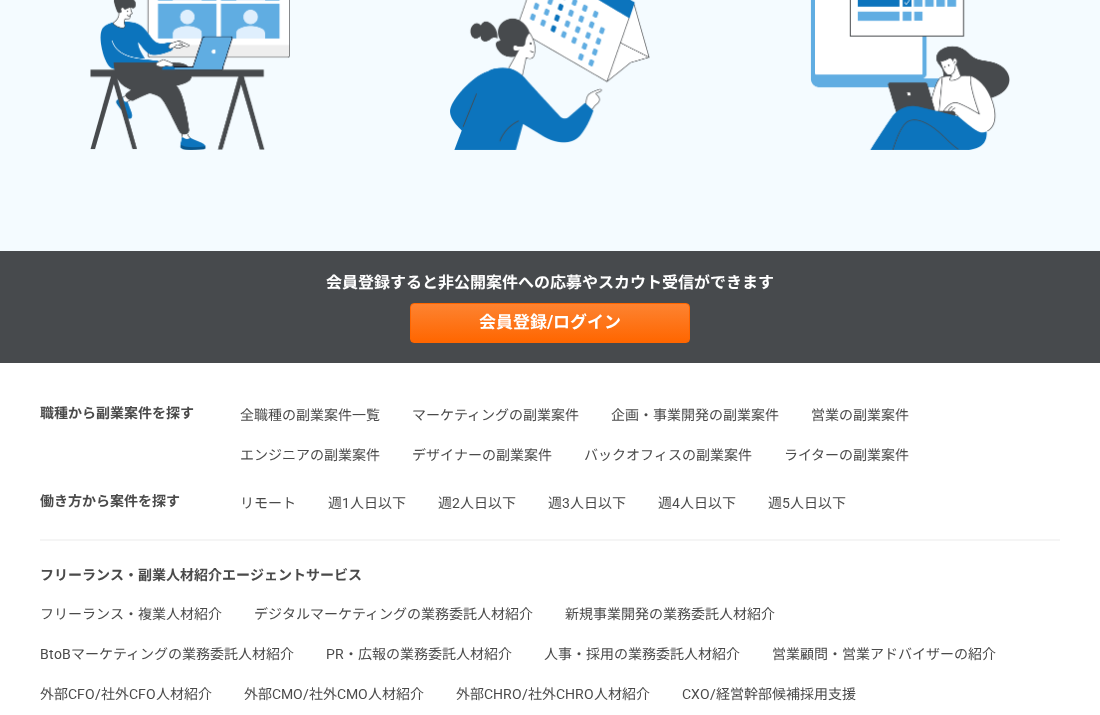 click on "バックオフィスの副業案件" at bounding box center (668, 455) 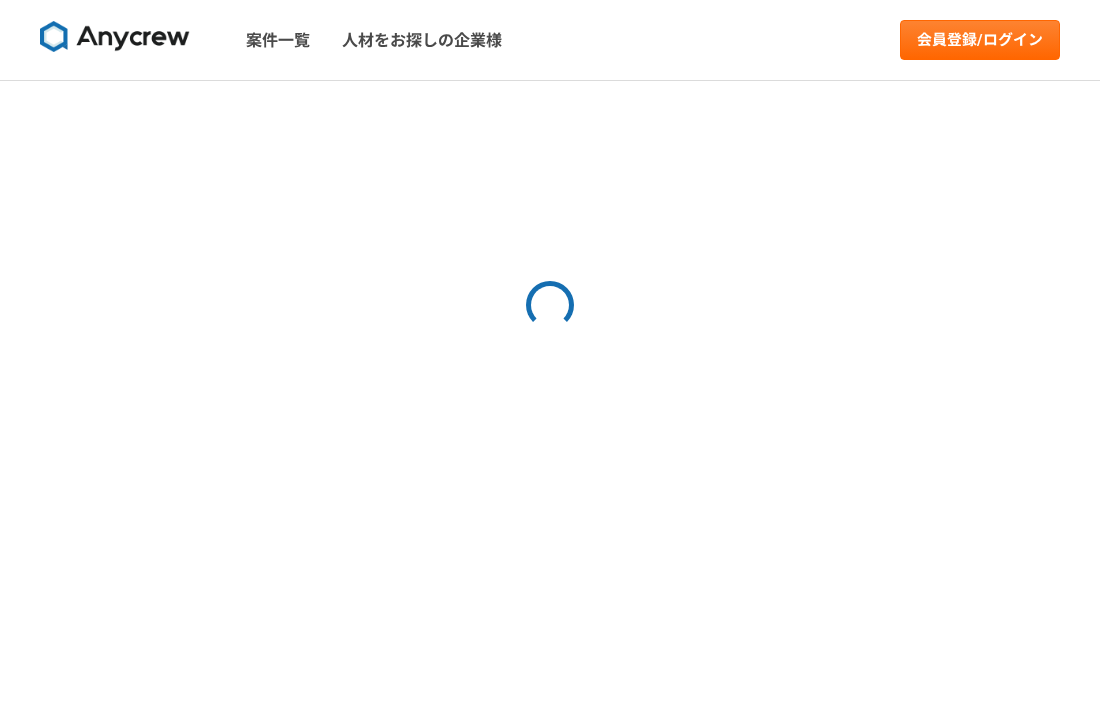 scroll, scrollTop: 0, scrollLeft: 0, axis: both 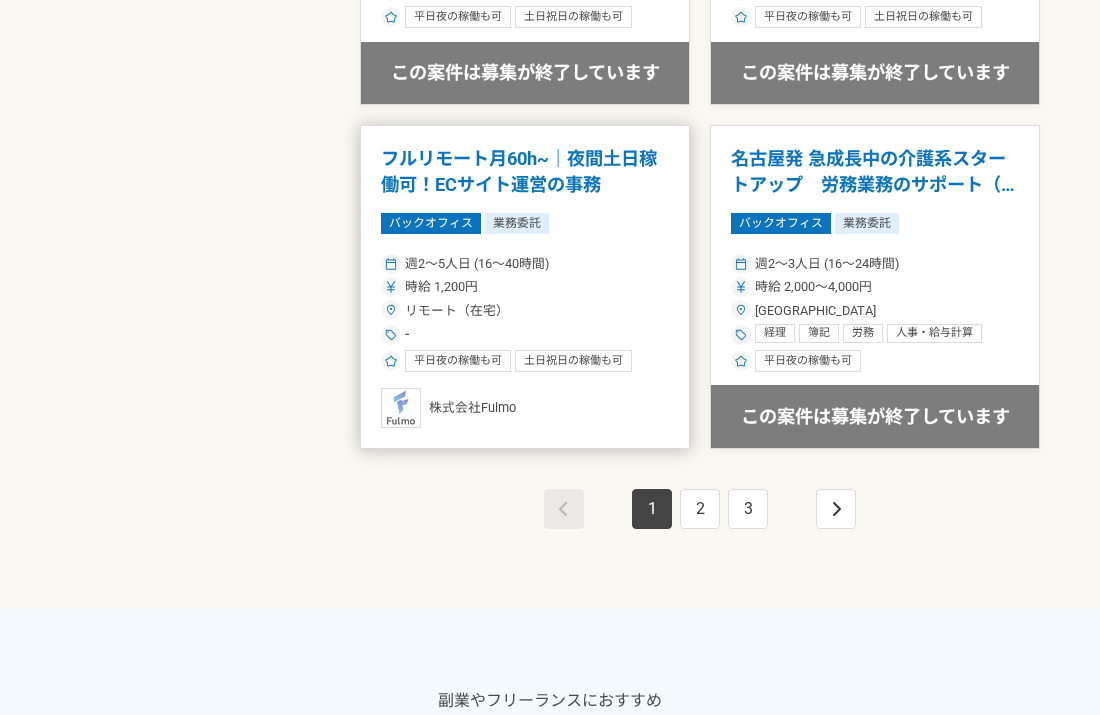 click on "フルリモート月60h~｜夜間土日稼働可！ECサイト運営の事務" at bounding box center [525, 171] 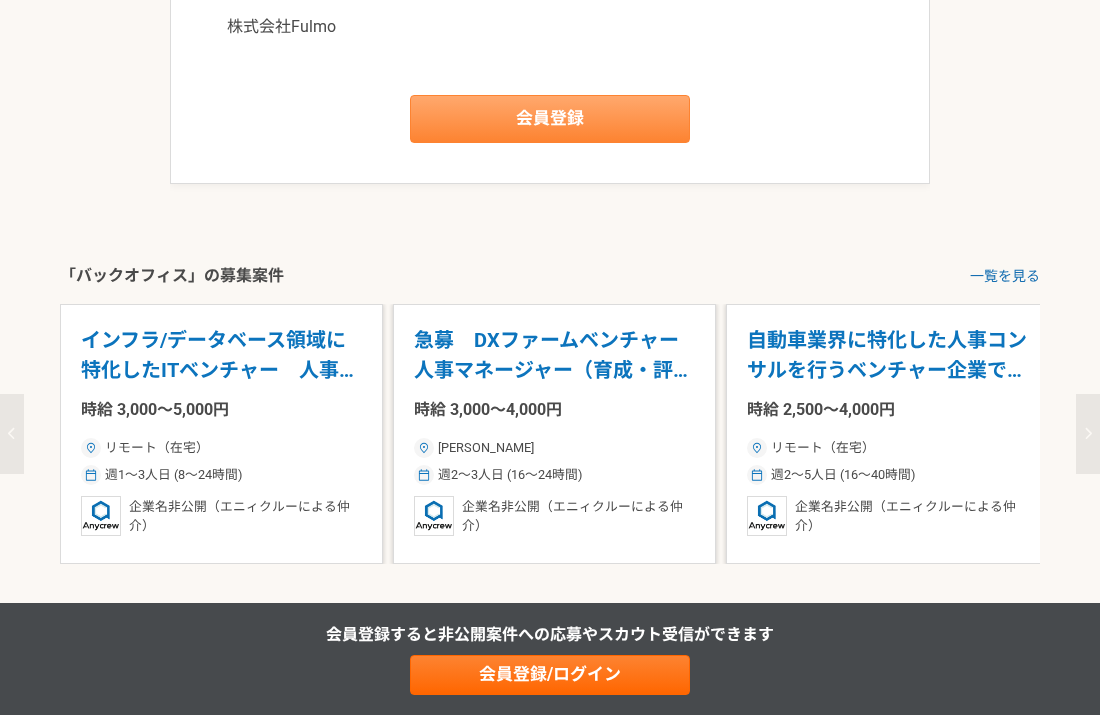 scroll, scrollTop: 1817, scrollLeft: 0, axis: vertical 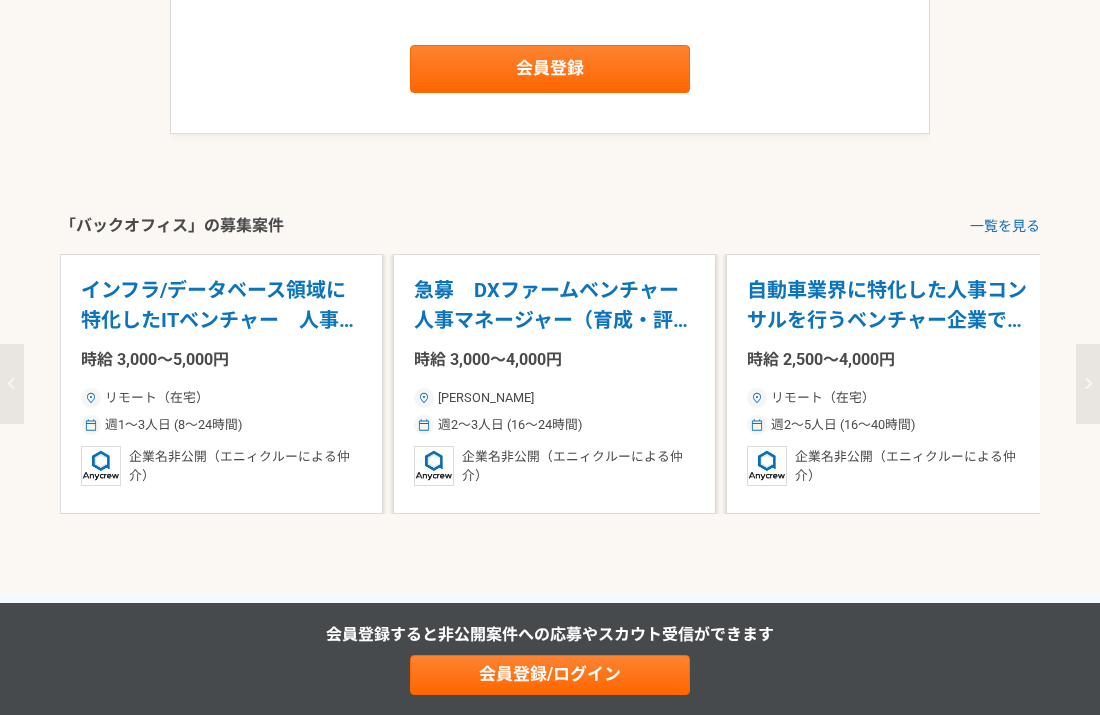 click on "急募　DXファームベンチャー　人事マネージャー（育成・評価）" at bounding box center [554, 305] 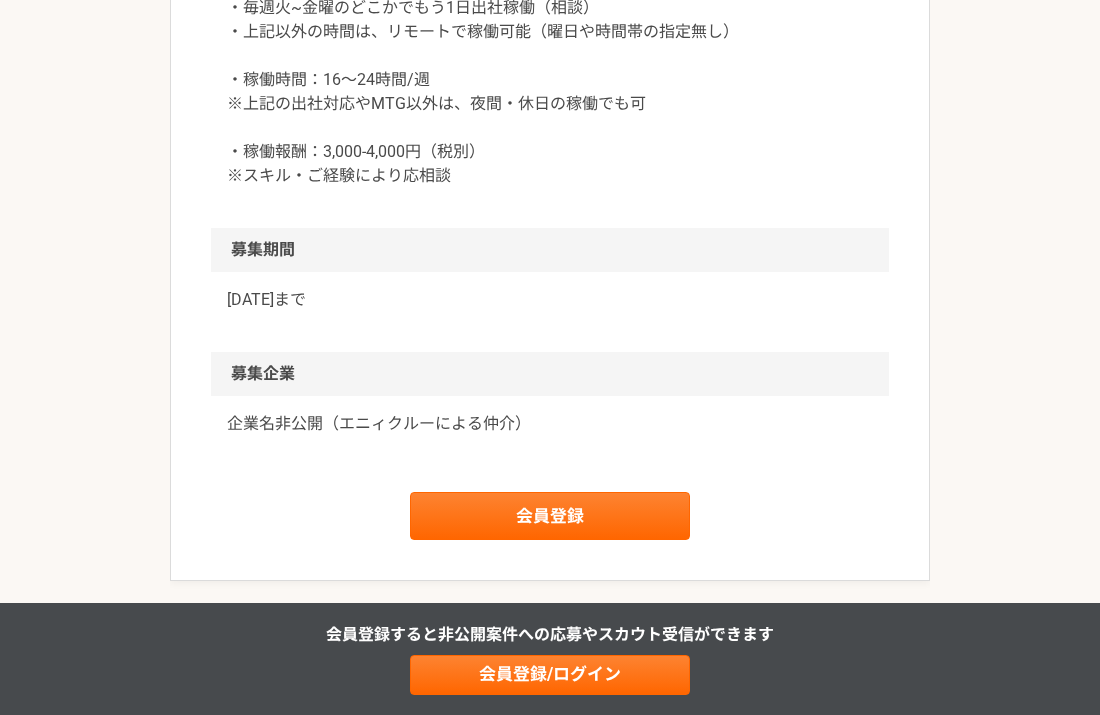 scroll, scrollTop: 2675, scrollLeft: 0, axis: vertical 